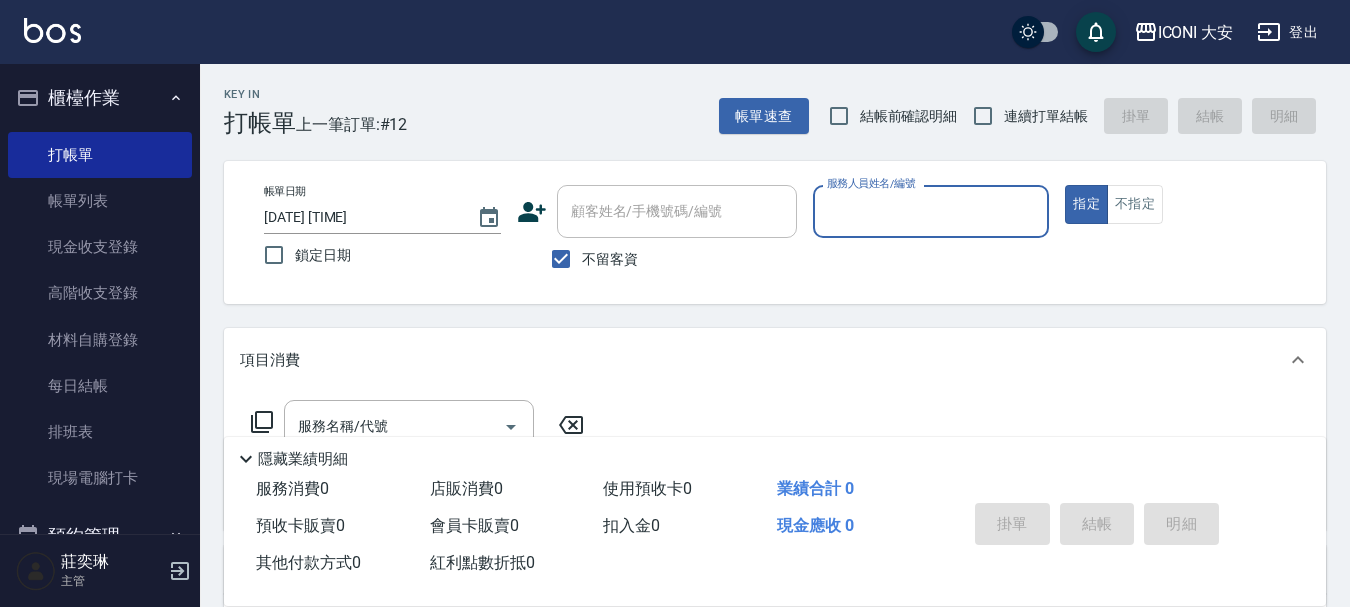 scroll, scrollTop: 0, scrollLeft: 0, axis: both 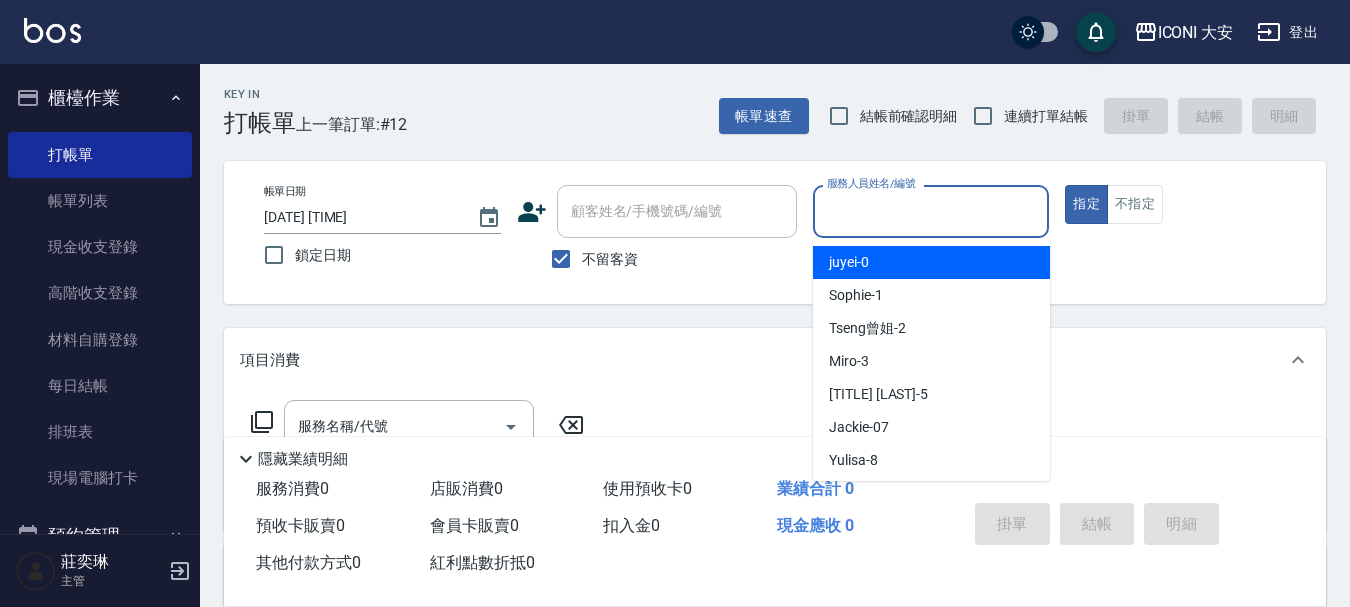 click on "服務人員姓名/編號" at bounding box center [931, 211] 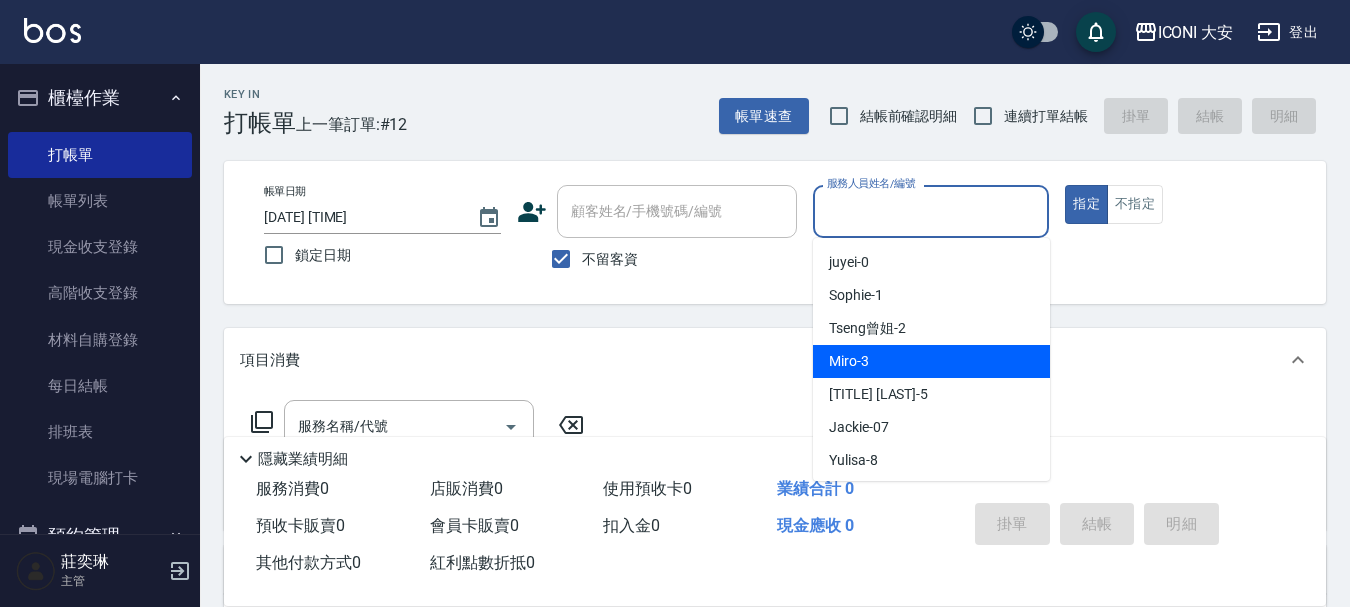 click on "Miro -3" at bounding box center [849, 361] 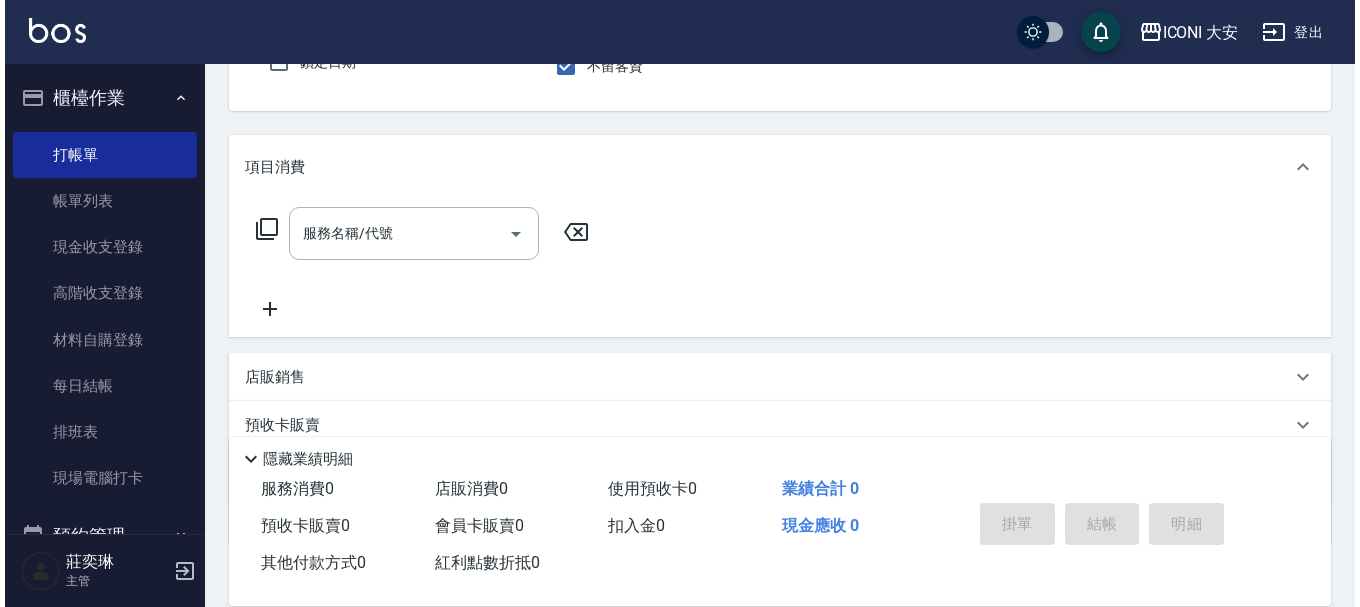 scroll, scrollTop: 200, scrollLeft: 0, axis: vertical 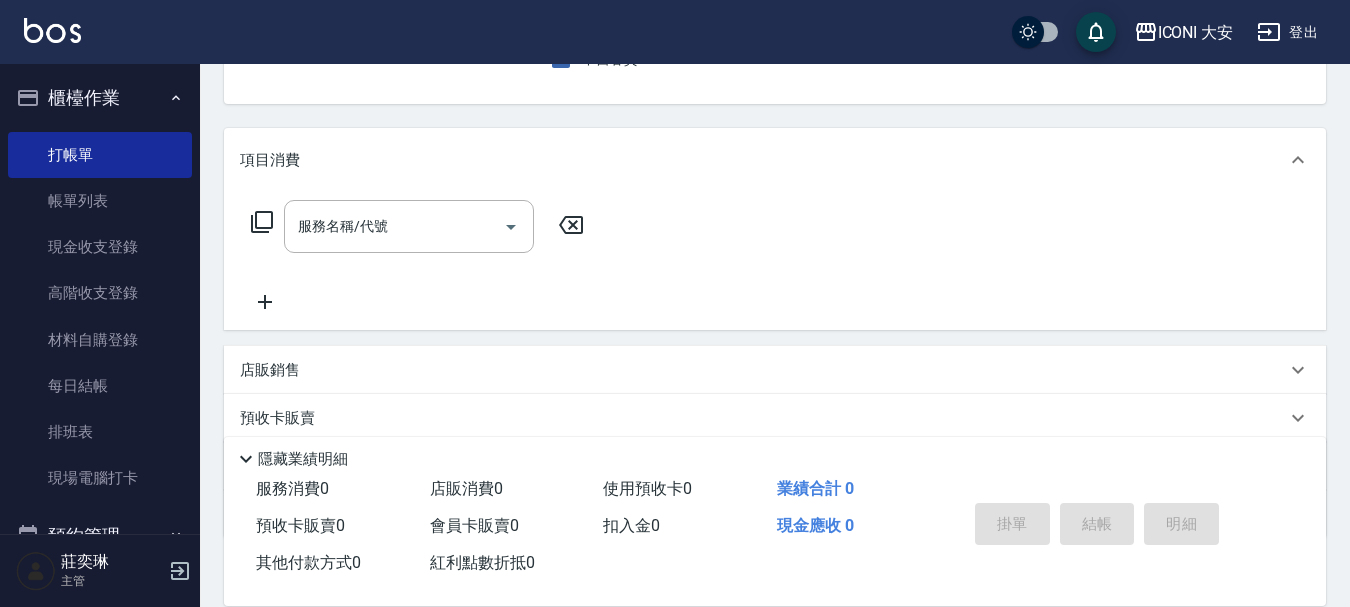 click 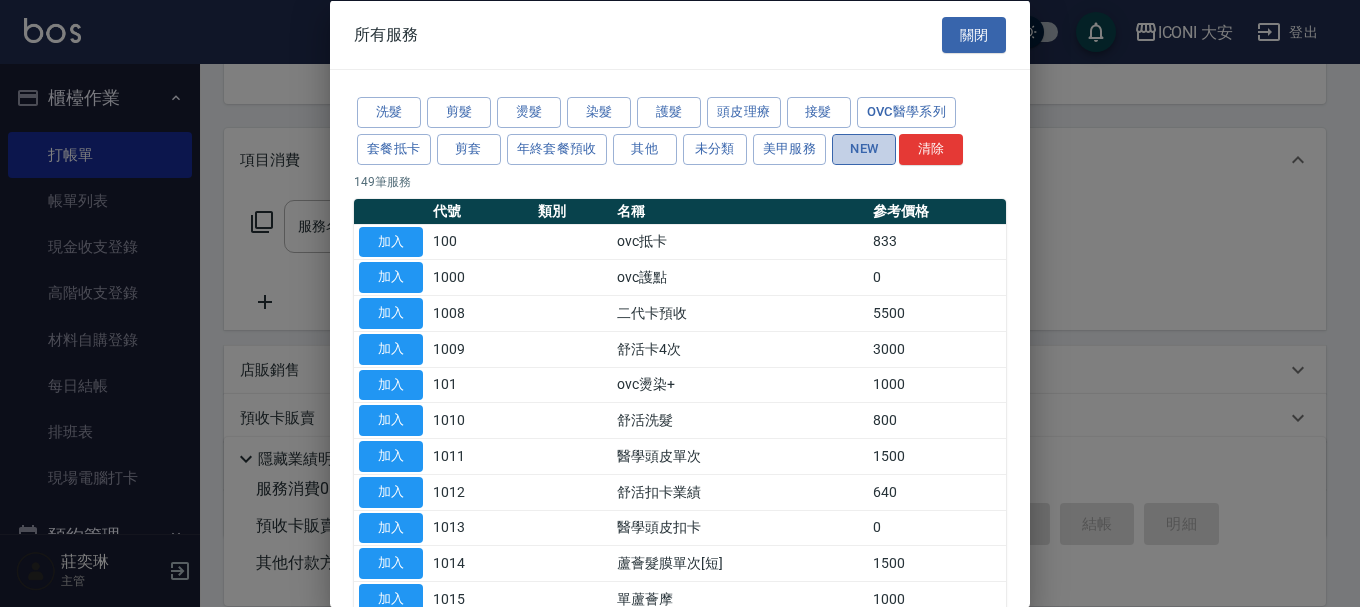click on "NEW" at bounding box center [864, 148] 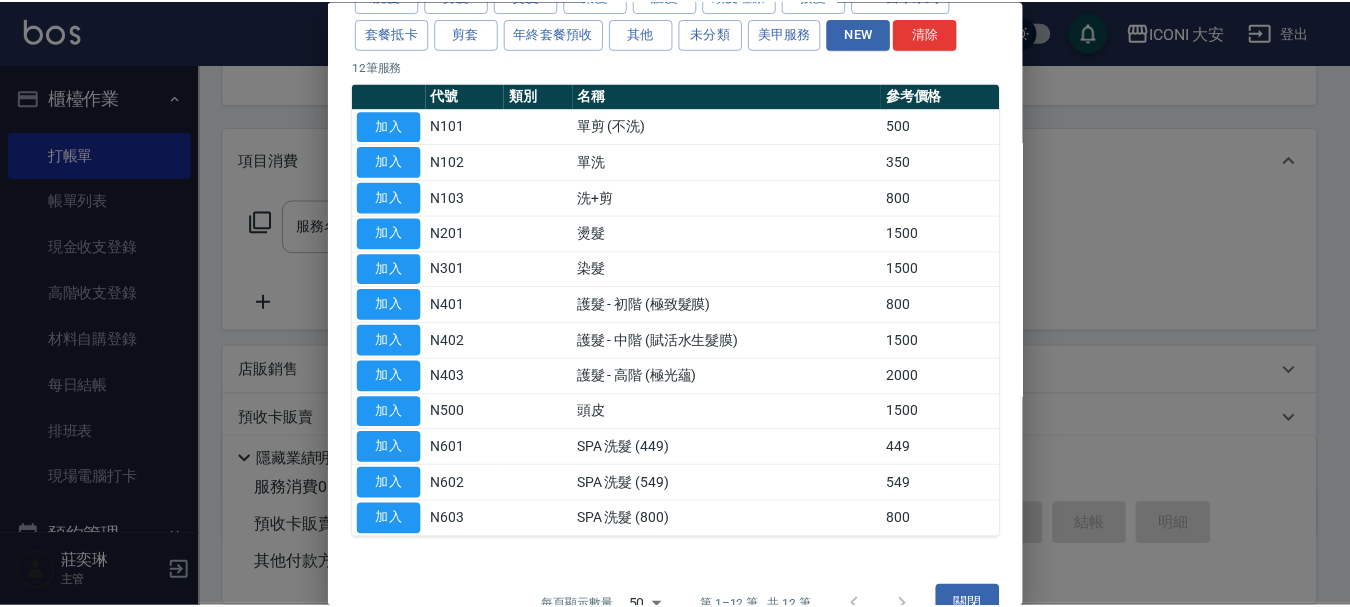 scroll, scrollTop: 156, scrollLeft: 0, axis: vertical 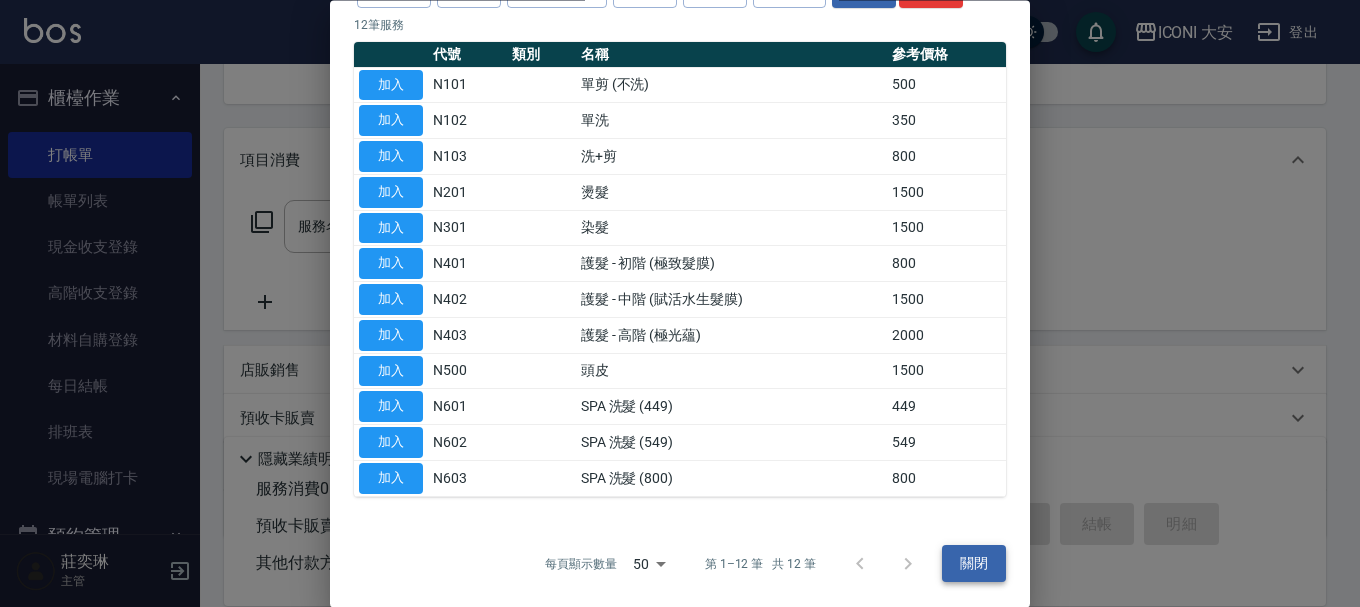 click on "關閉" at bounding box center (974, 564) 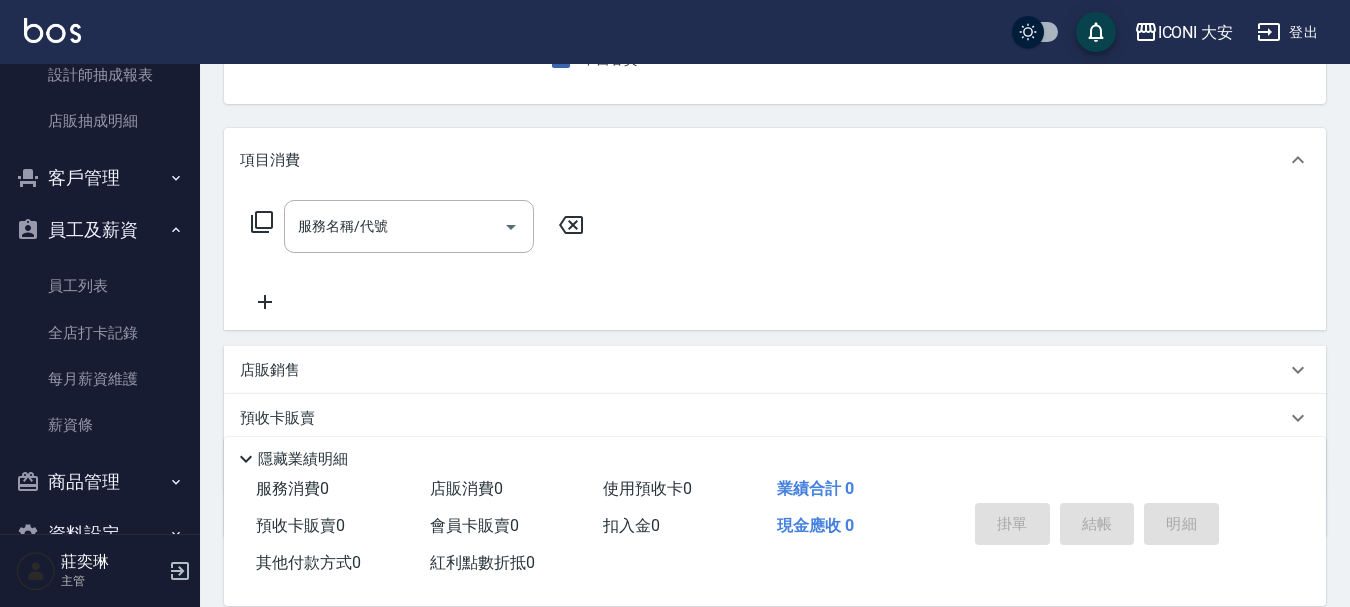 scroll, scrollTop: 849, scrollLeft: 0, axis: vertical 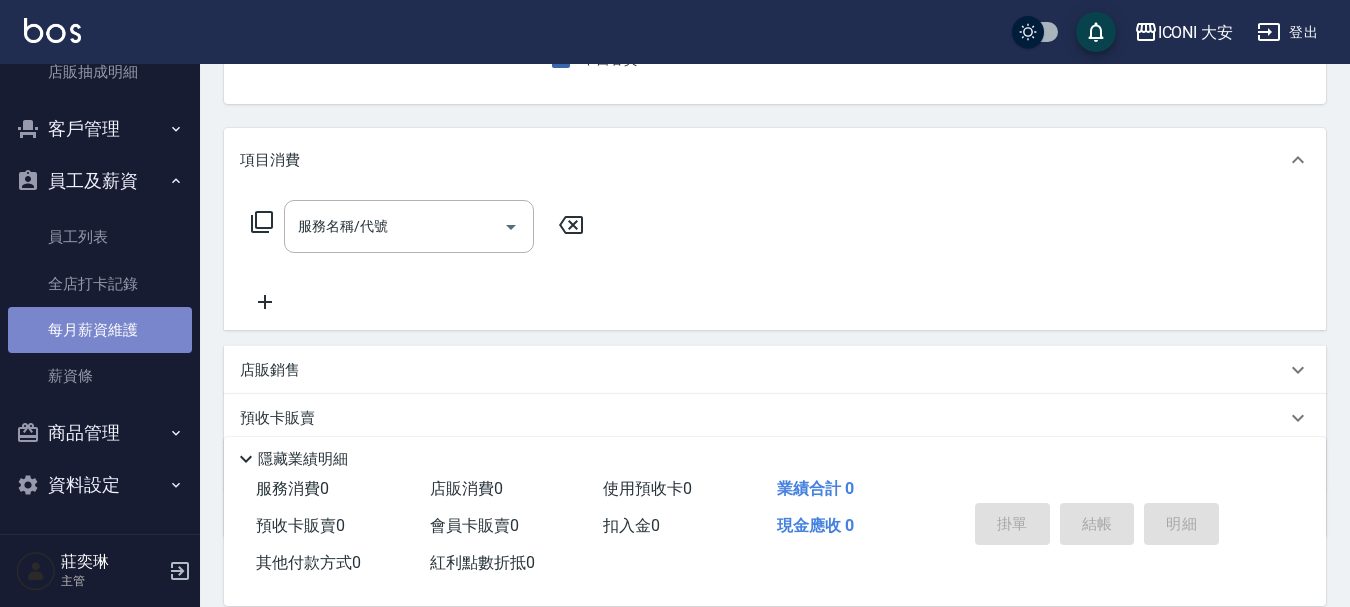 click on "每月薪資維護" at bounding box center (100, 330) 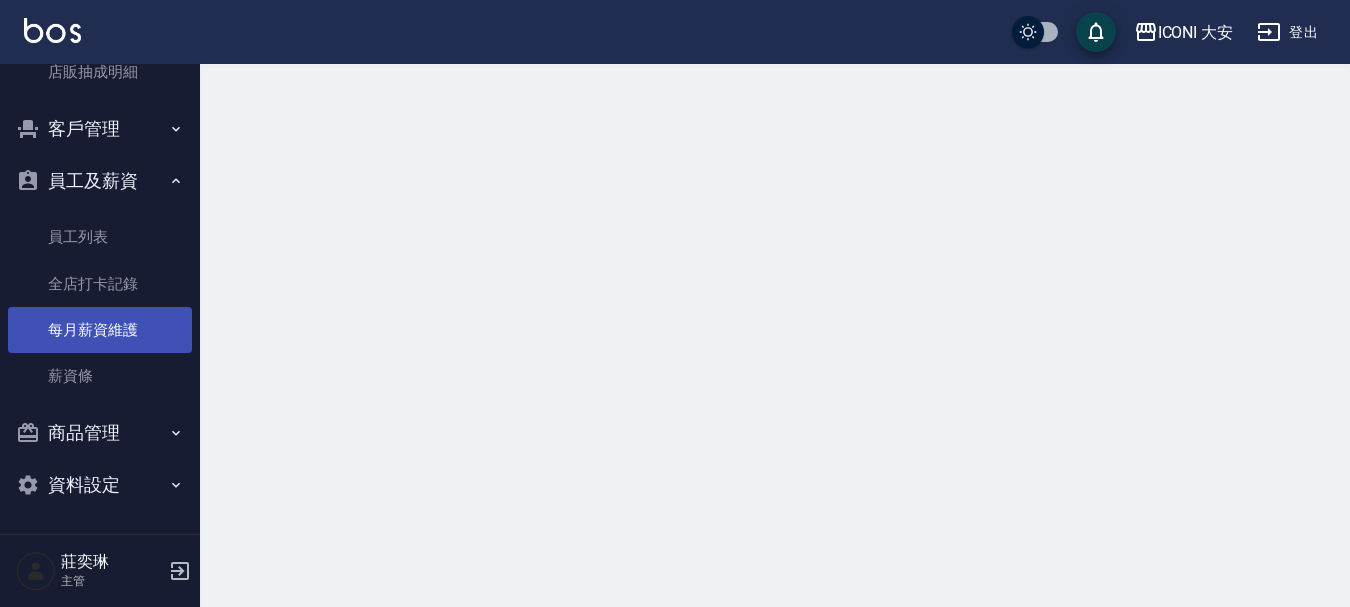 scroll, scrollTop: 0, scrollLeft: 0, axis: both 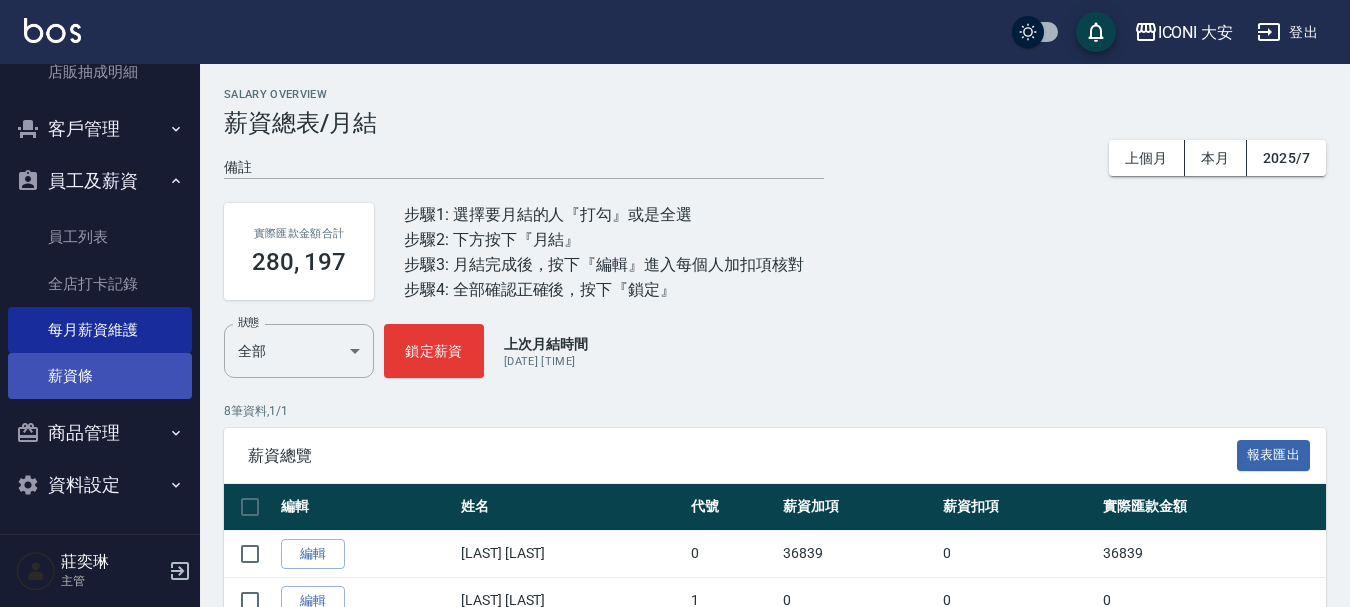 click on "薪資條" at bounding box center (100, 376) 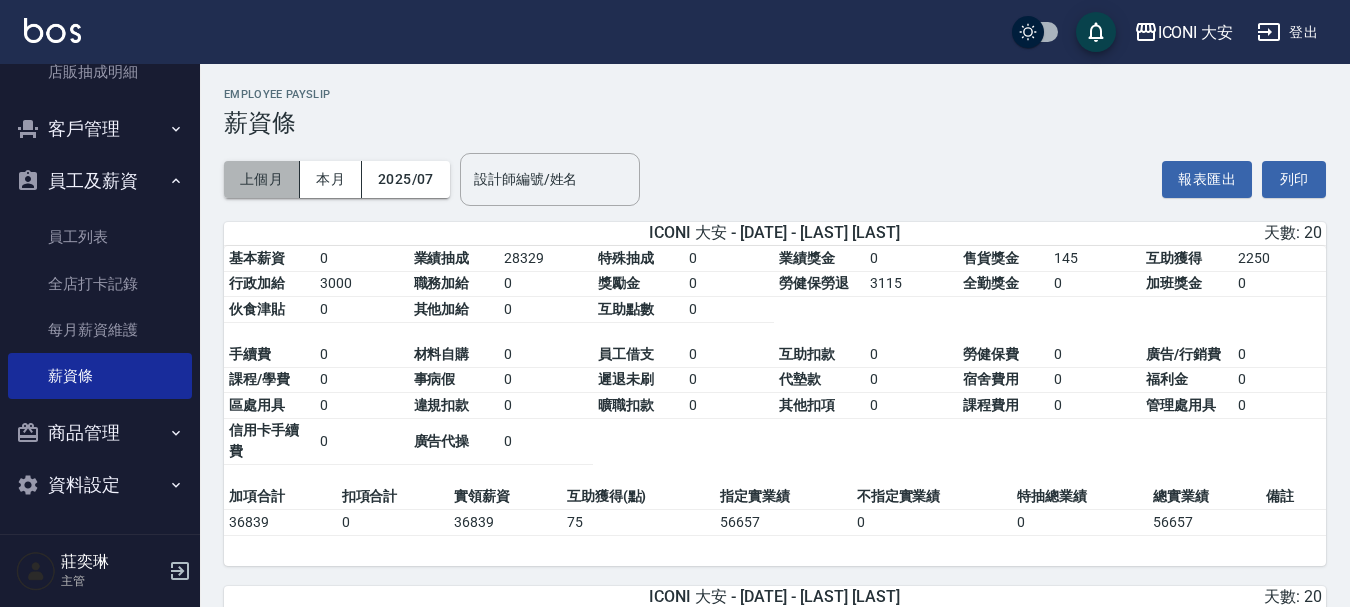 click on "上個月" at bounding box center [262, 179] 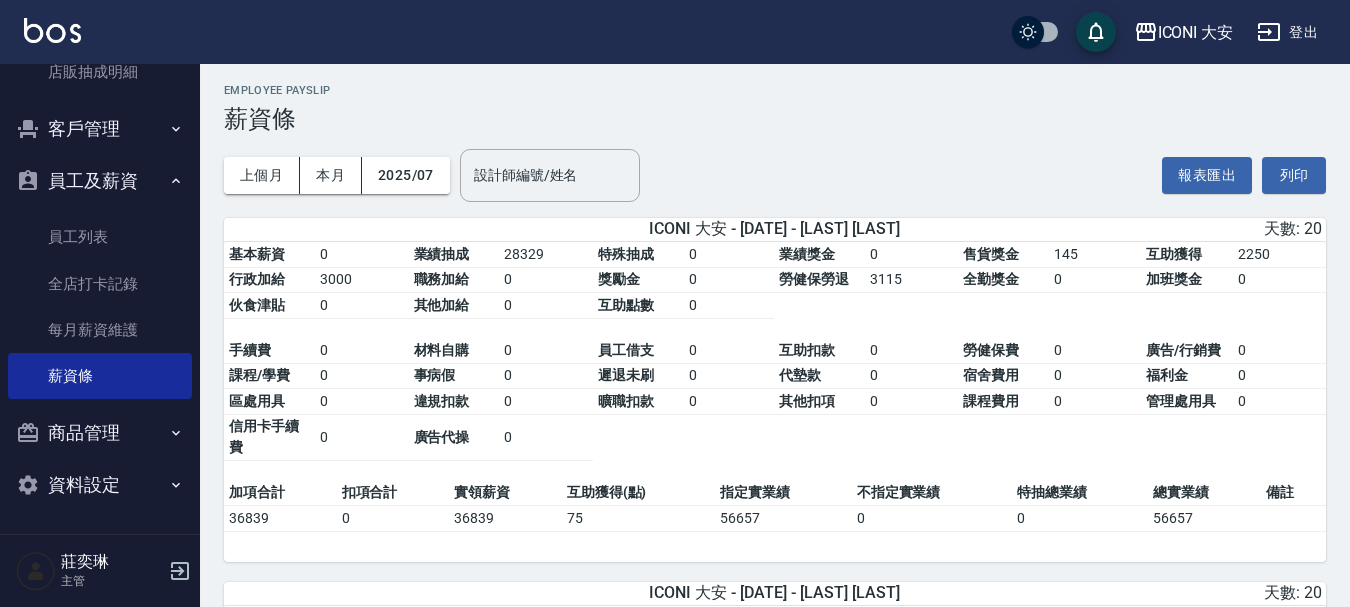 scroll, scrollTop: 0, scrollLeft: 0, axis: both 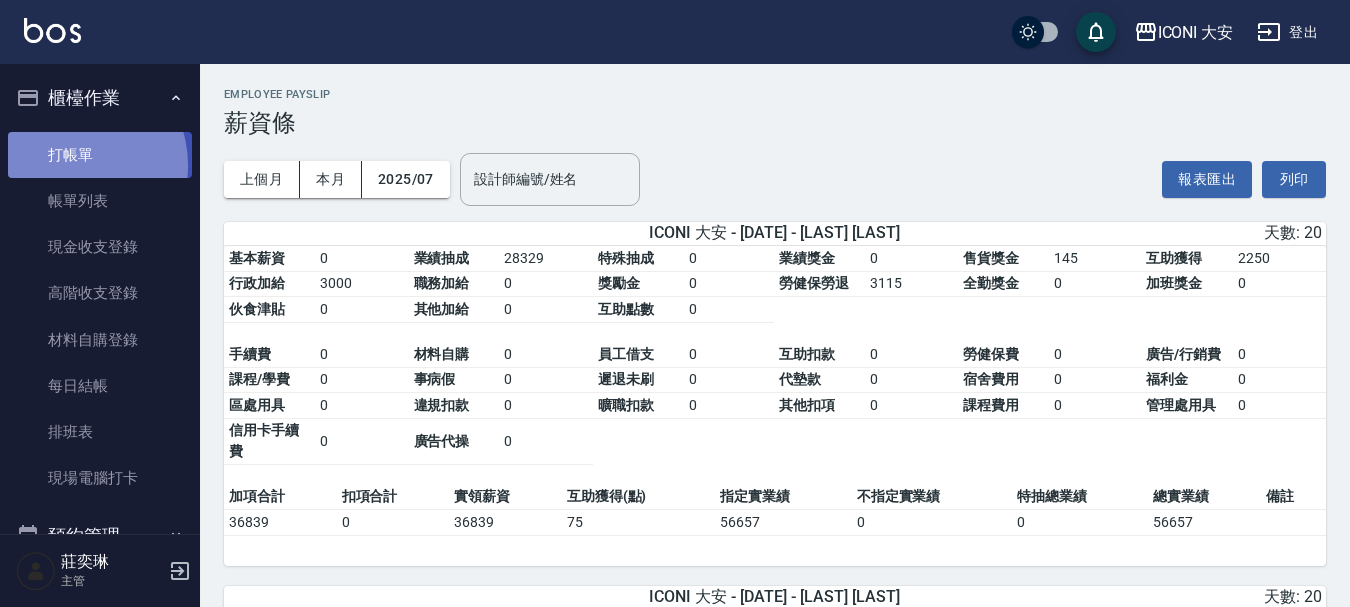 click on "打帳單" at bounding box center (100, 155) 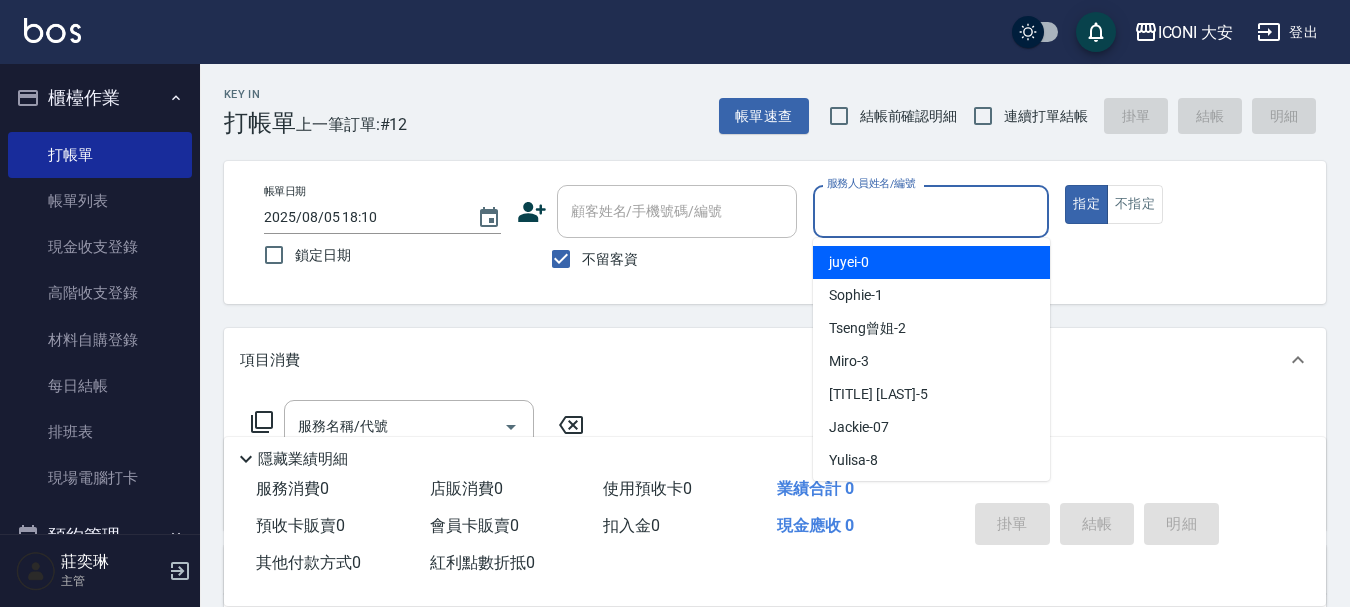 click on "服務人員姓名/編號" at bounding box center [931, 211] 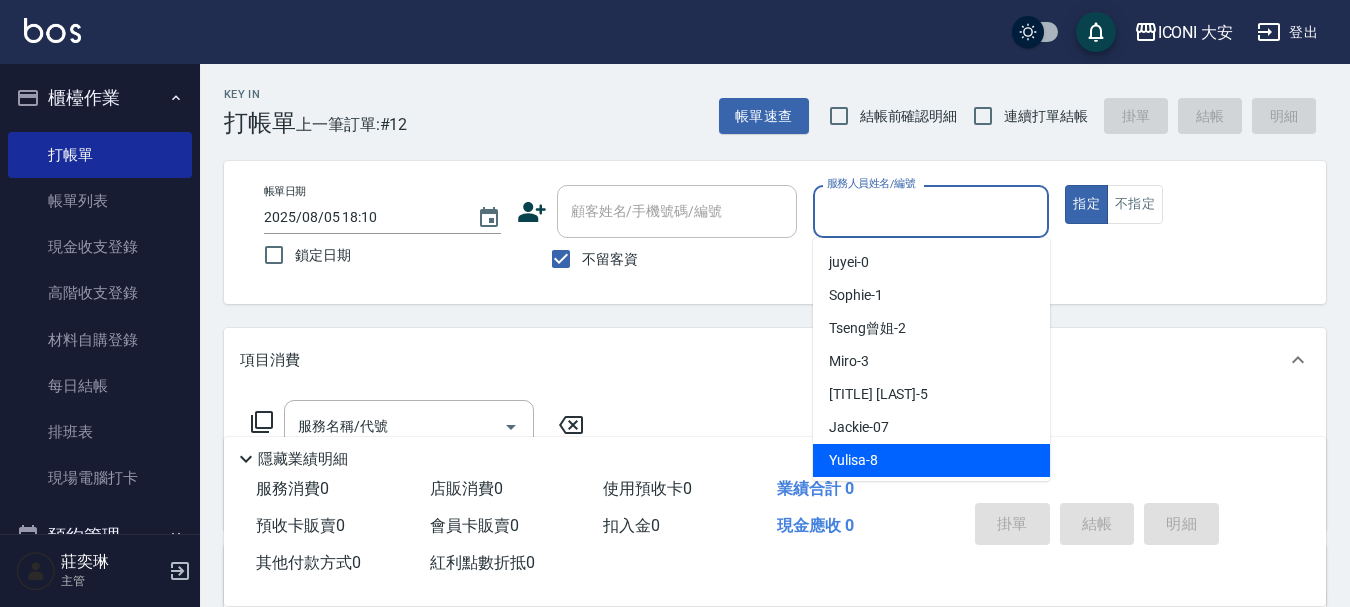 click on "Yulisa -8" at bounding box center (931, 460) 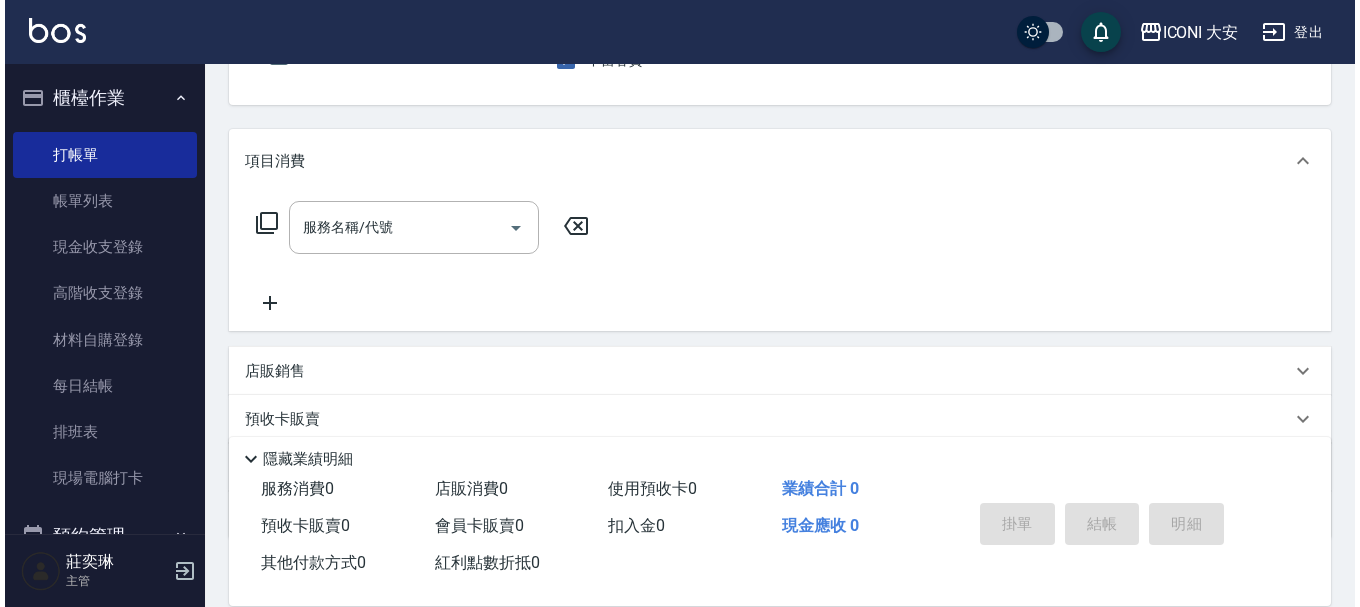 scroll, scrollTop: 200, scrollLeft: 0, axis: vertical 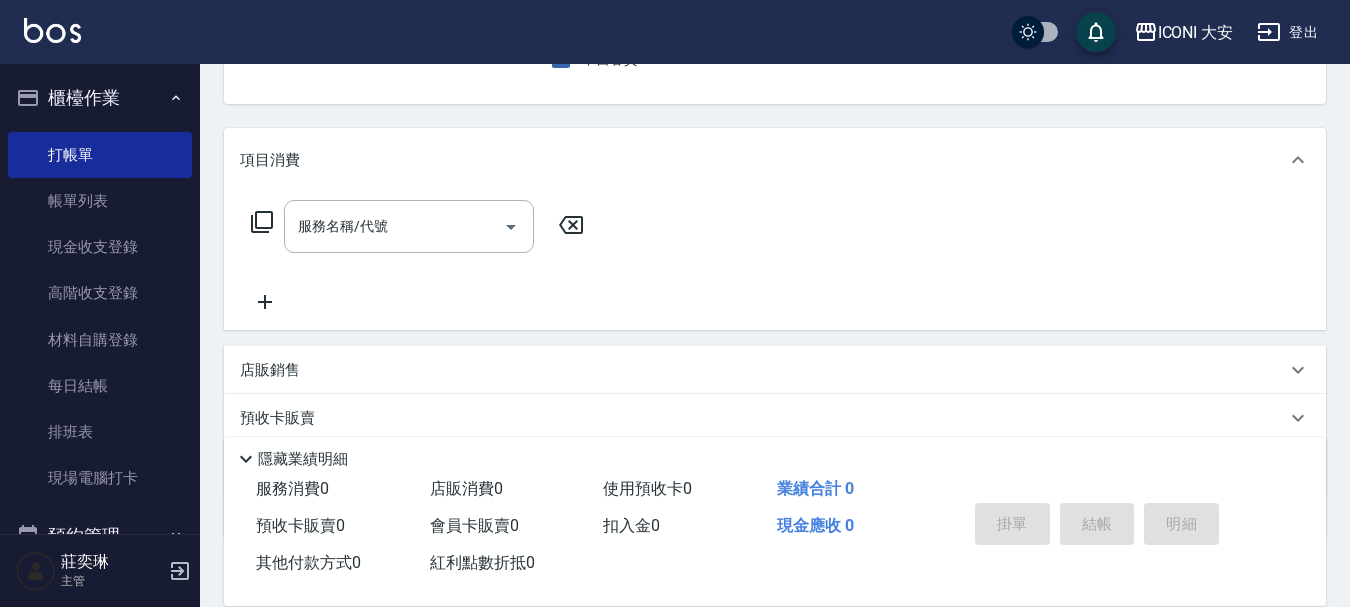 click 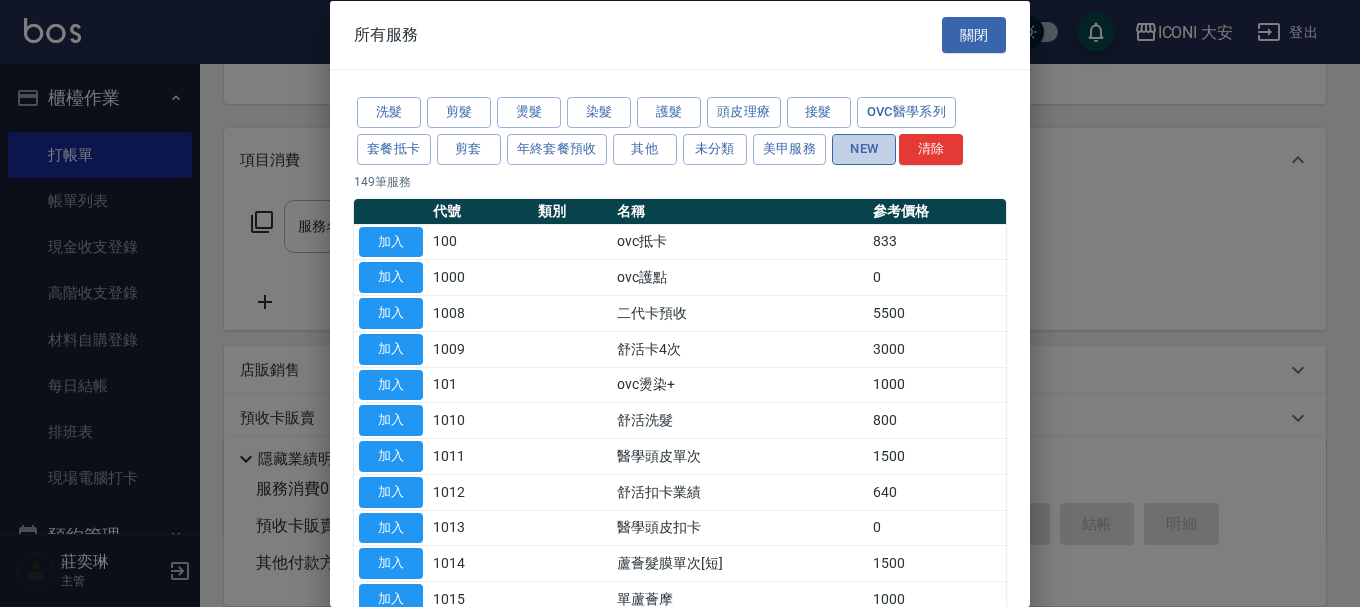 click on "NEW" at bounding box center [864, 148] 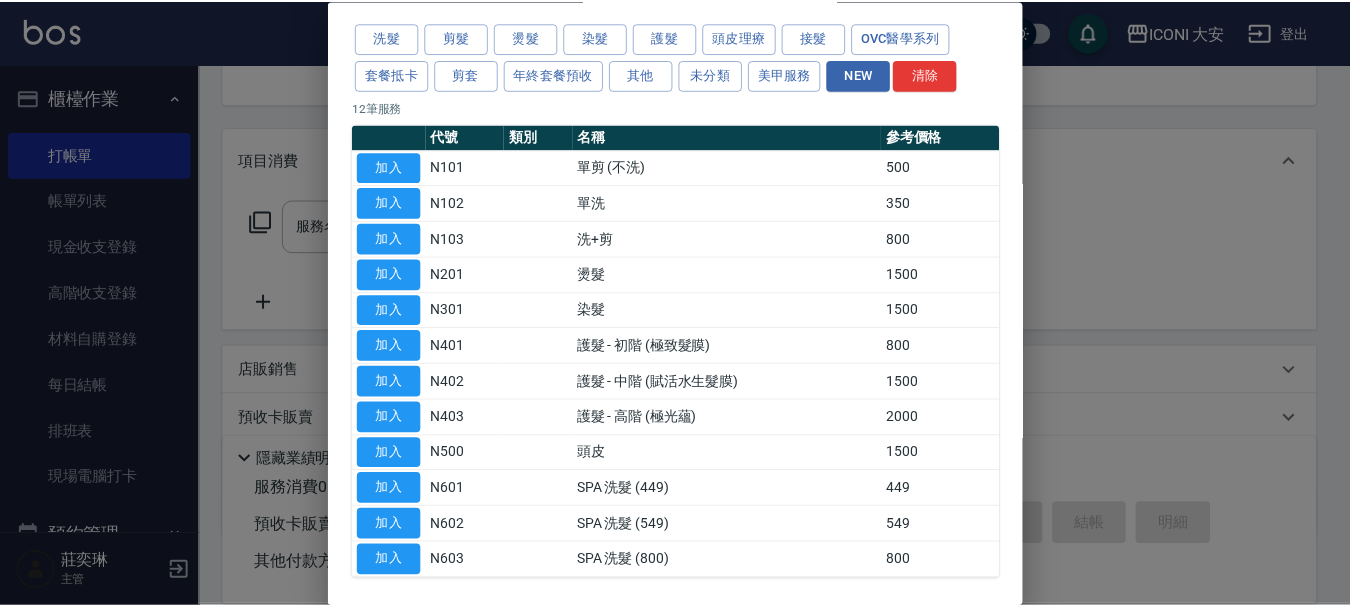 scroll, scrollTop: 156, scrollLeft: 0, axis: vertical 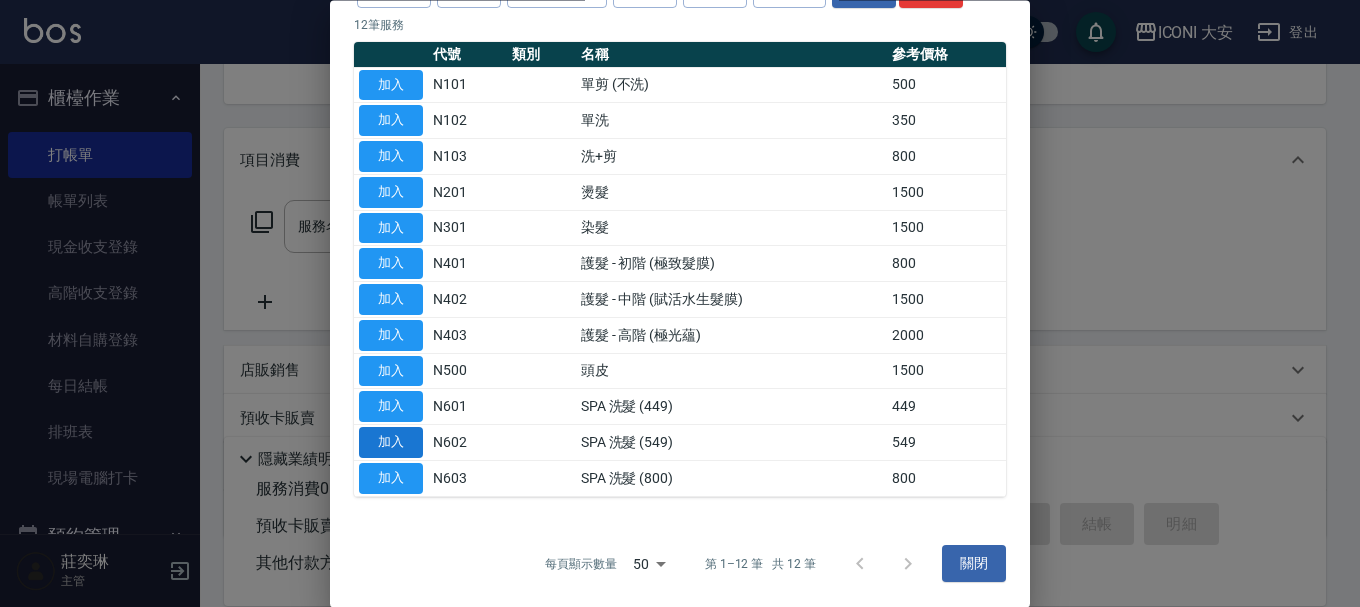click on "加入" at bounding box center [391, 443] 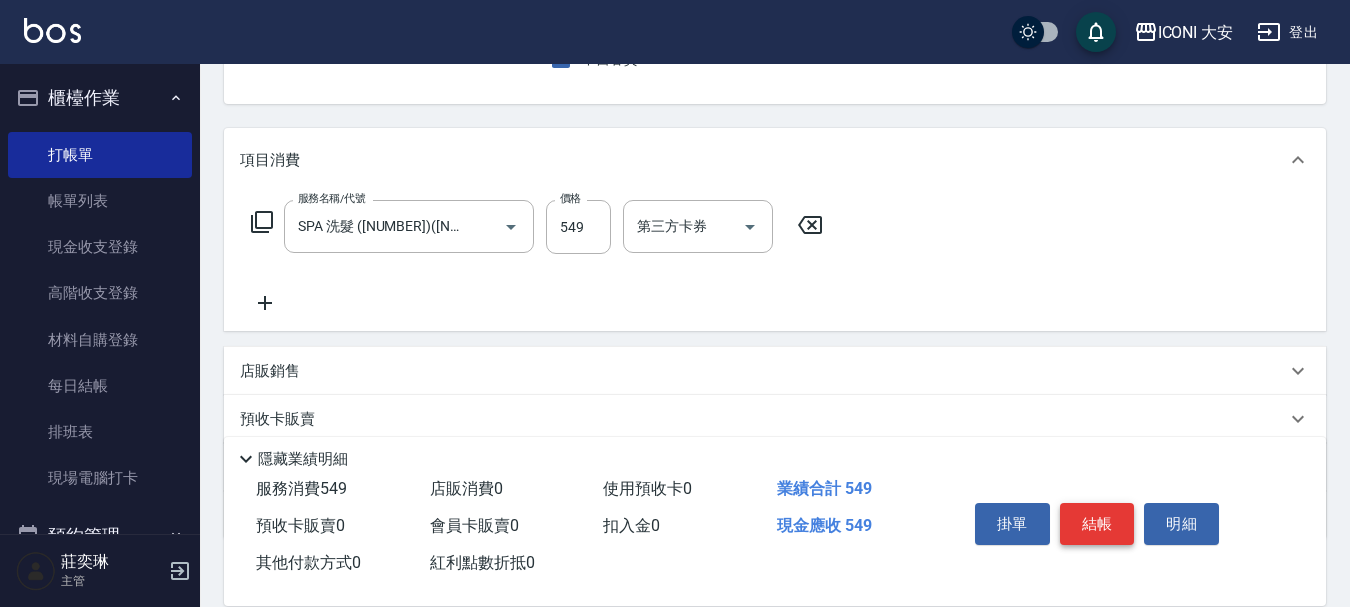 click on "結帳" at bounding box center (1097, 524) 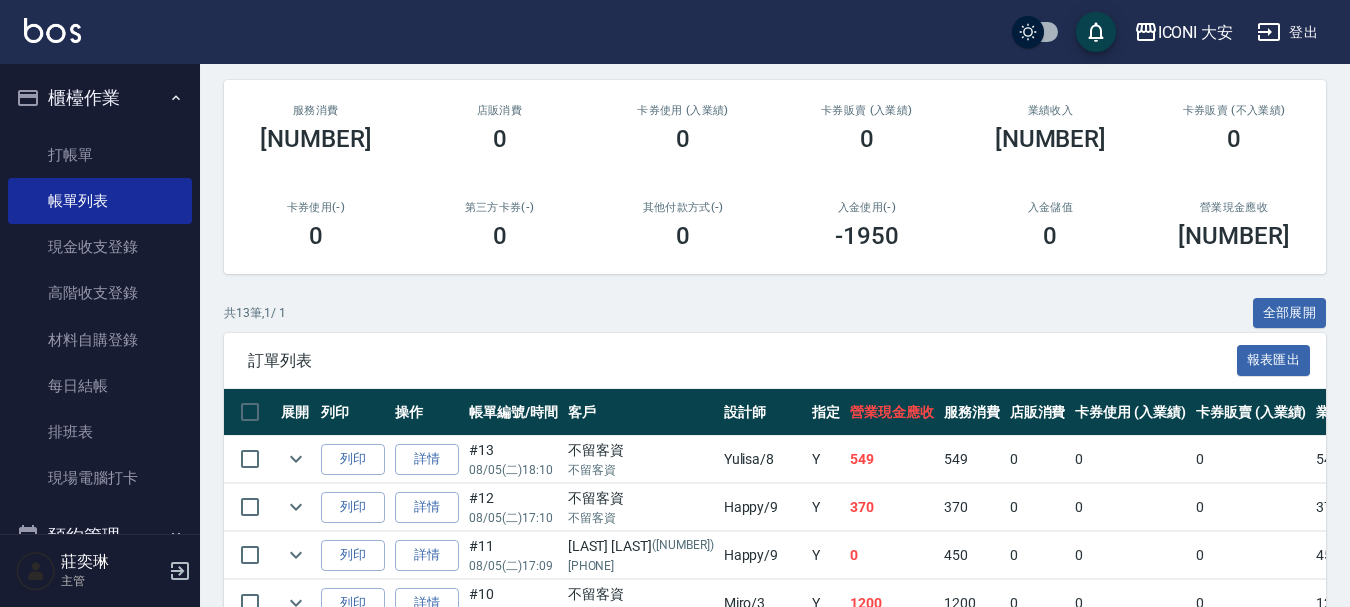 scroll, scrollTop: 300, scrollLeft: 0, axis: vertical 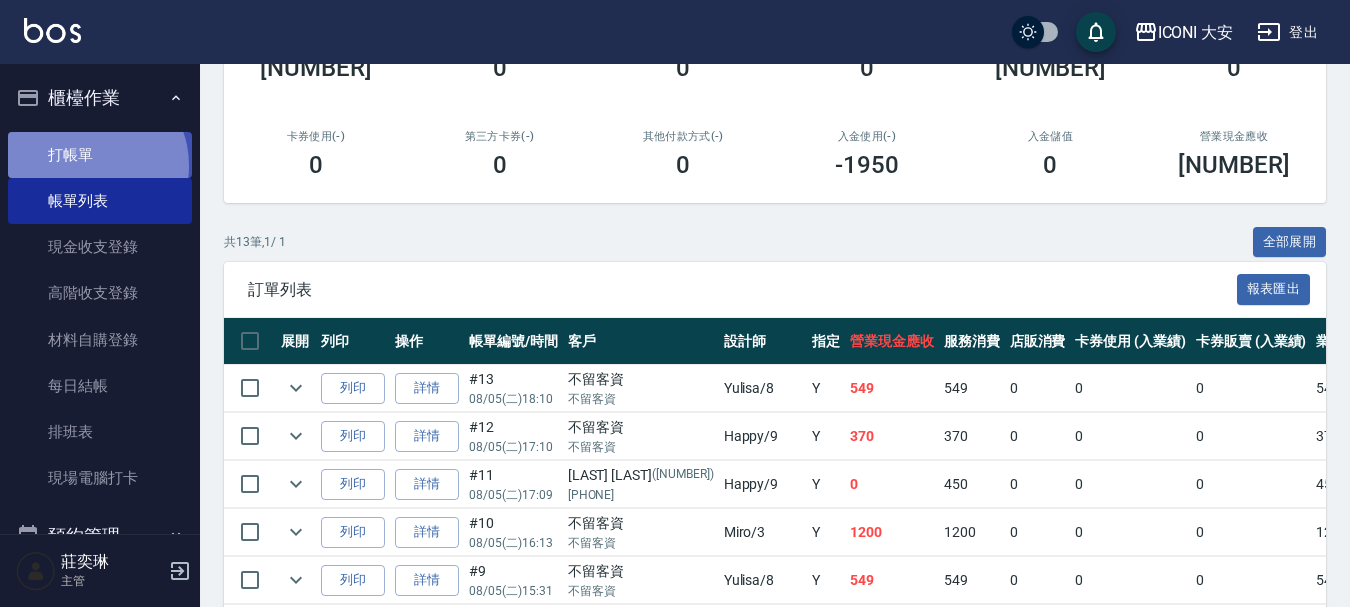 click on "打帳單" at bounding box center (100, 155) 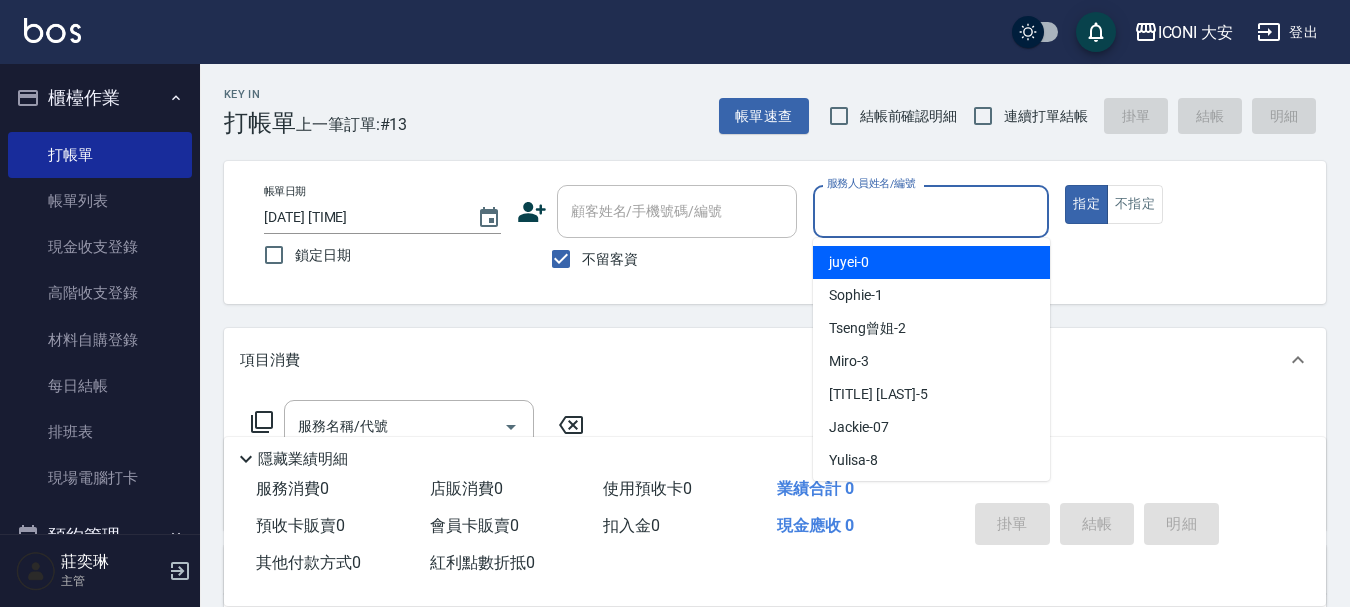 click on "服務人員姓名/編號" at bounding box center (931, 211) 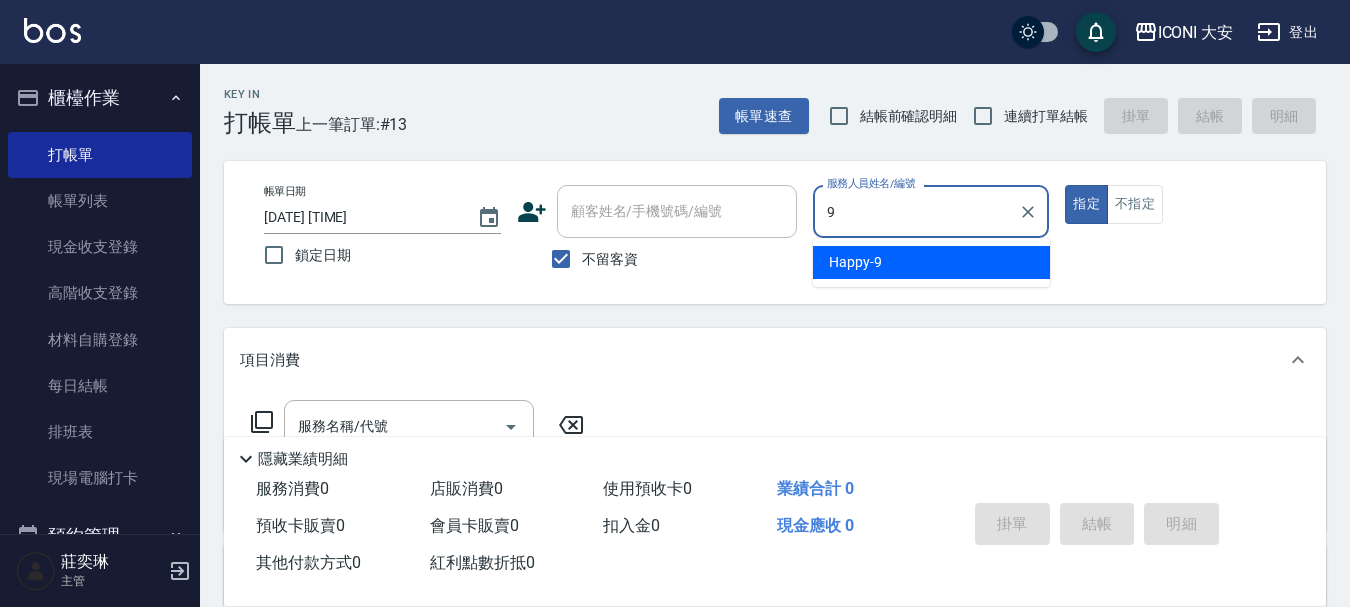 click on "Happy -9" at bounding box center [931, 262] 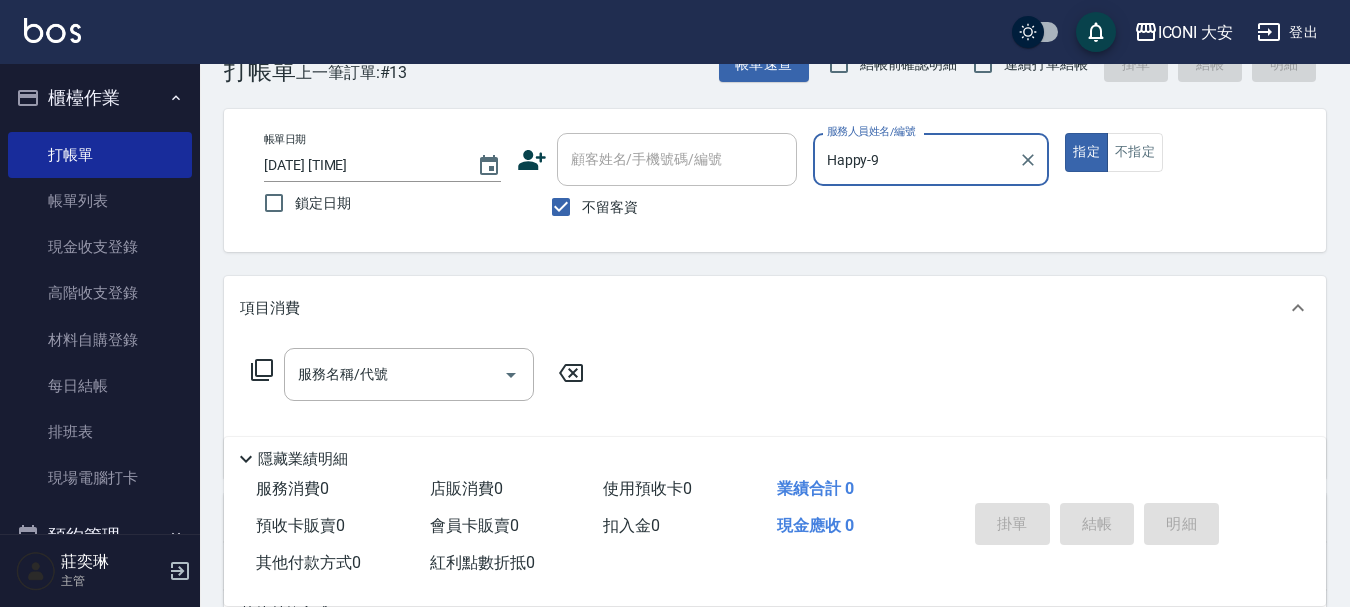 scroll, scrollTop: 100, scrollLeft: 0, axis: vertical 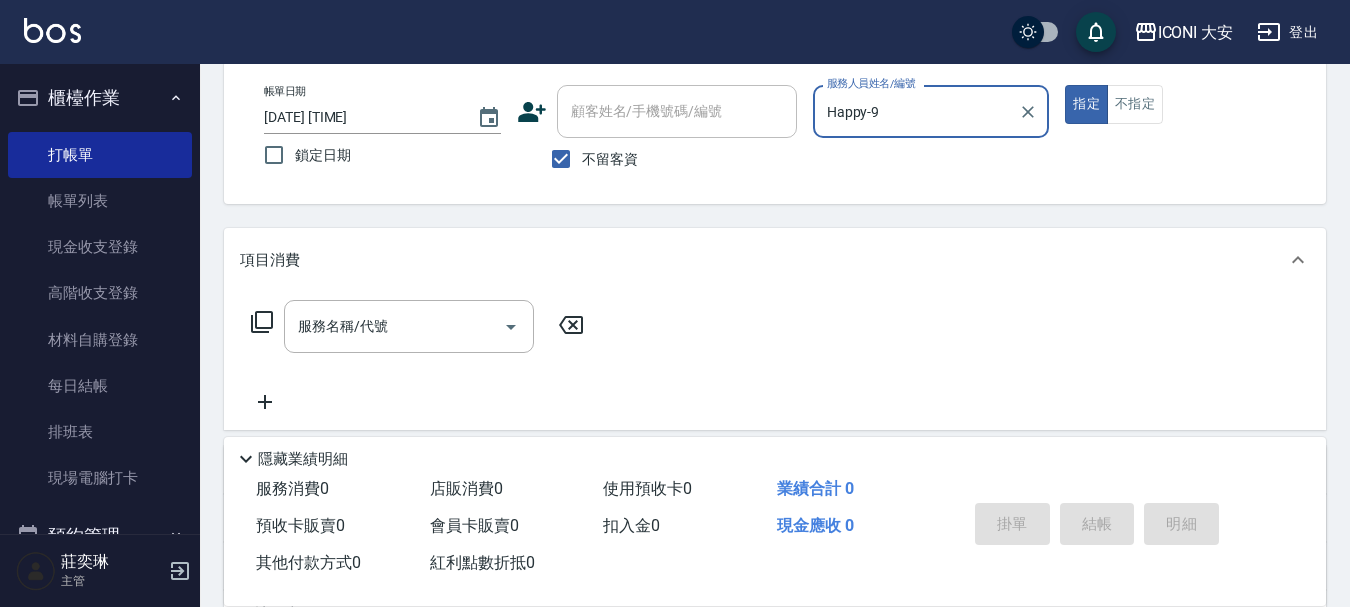 type on "Happy-9" 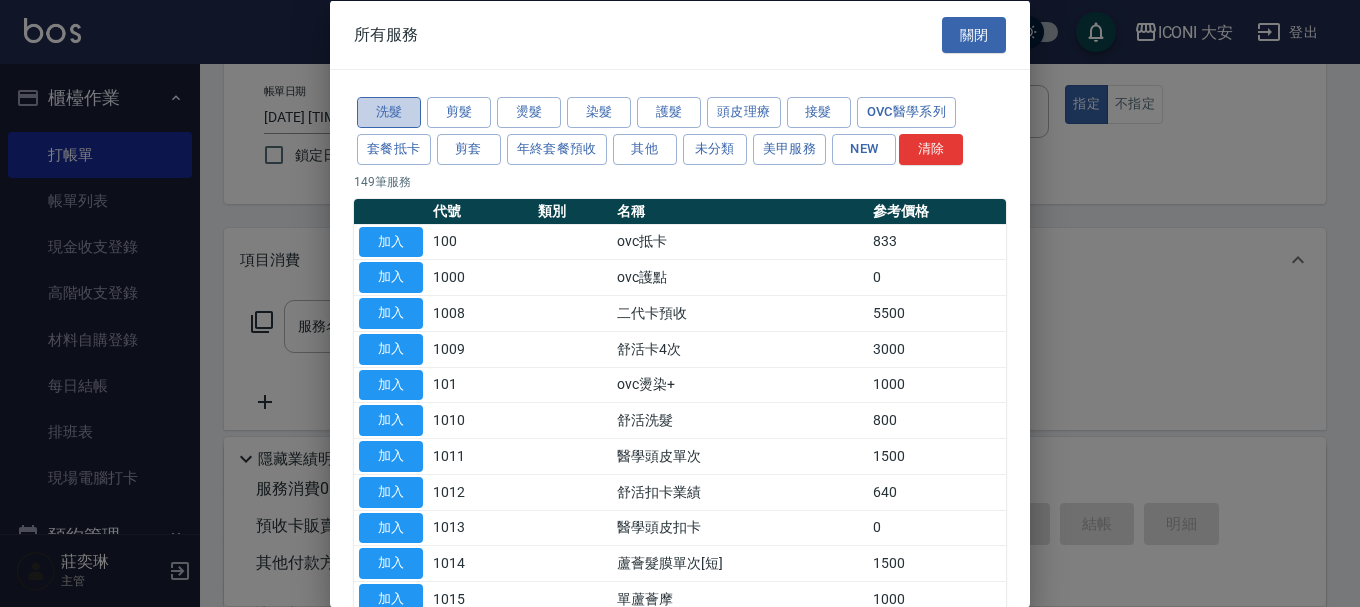 click on "洗髮" at bounding box center [389, 112] 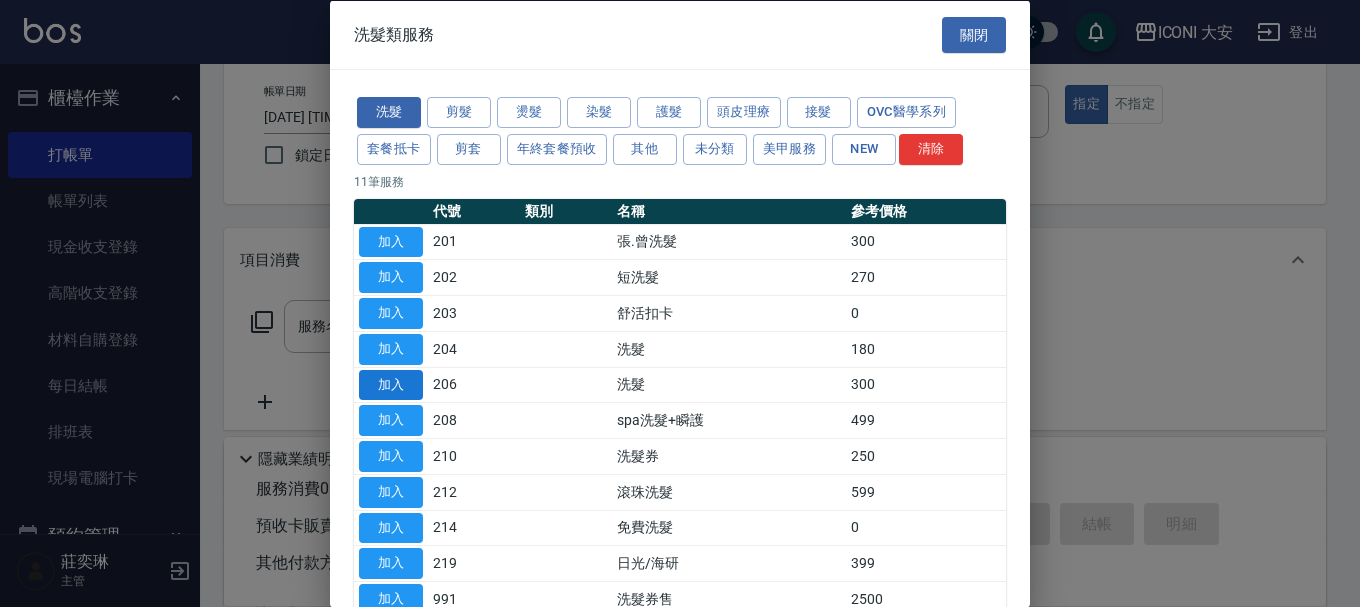 click on "加入" at bounding box center (391, 384) 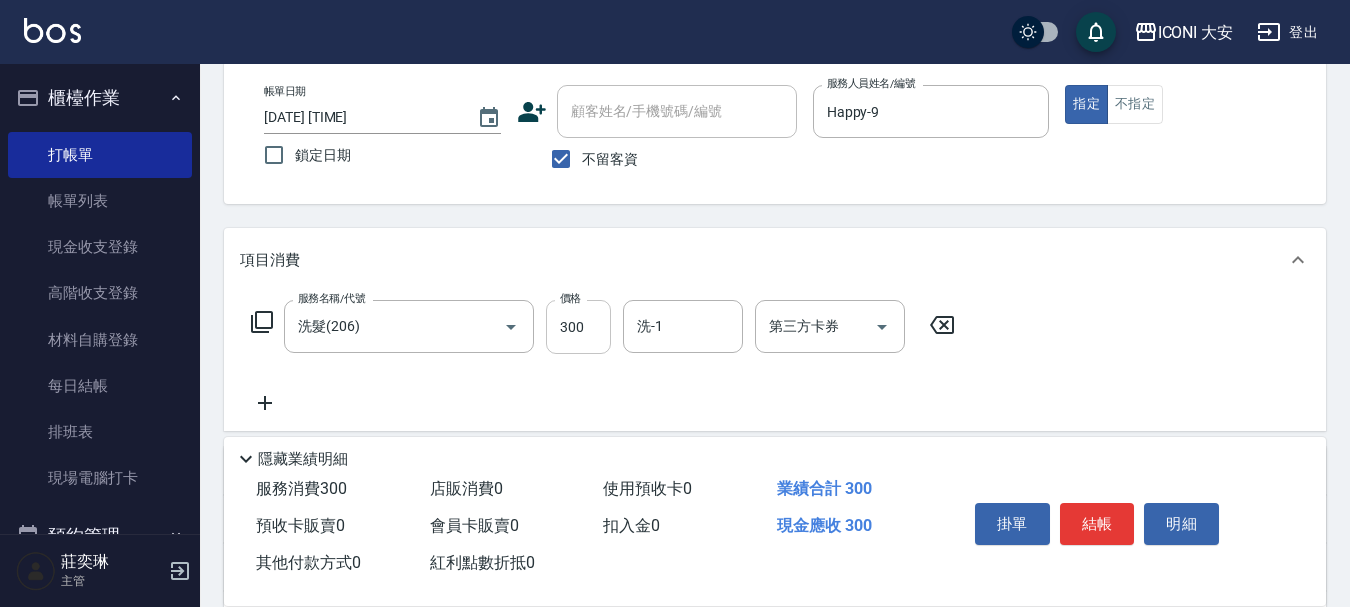 click on "300" at bounding box center [578, 327] 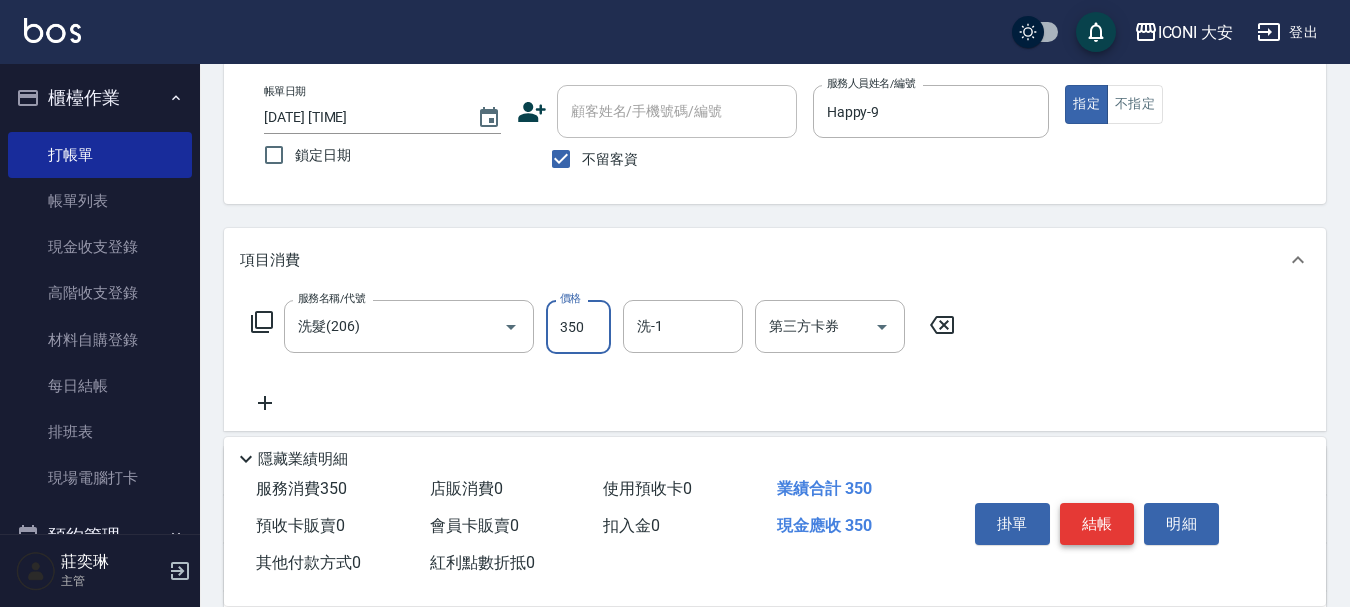type on "350" 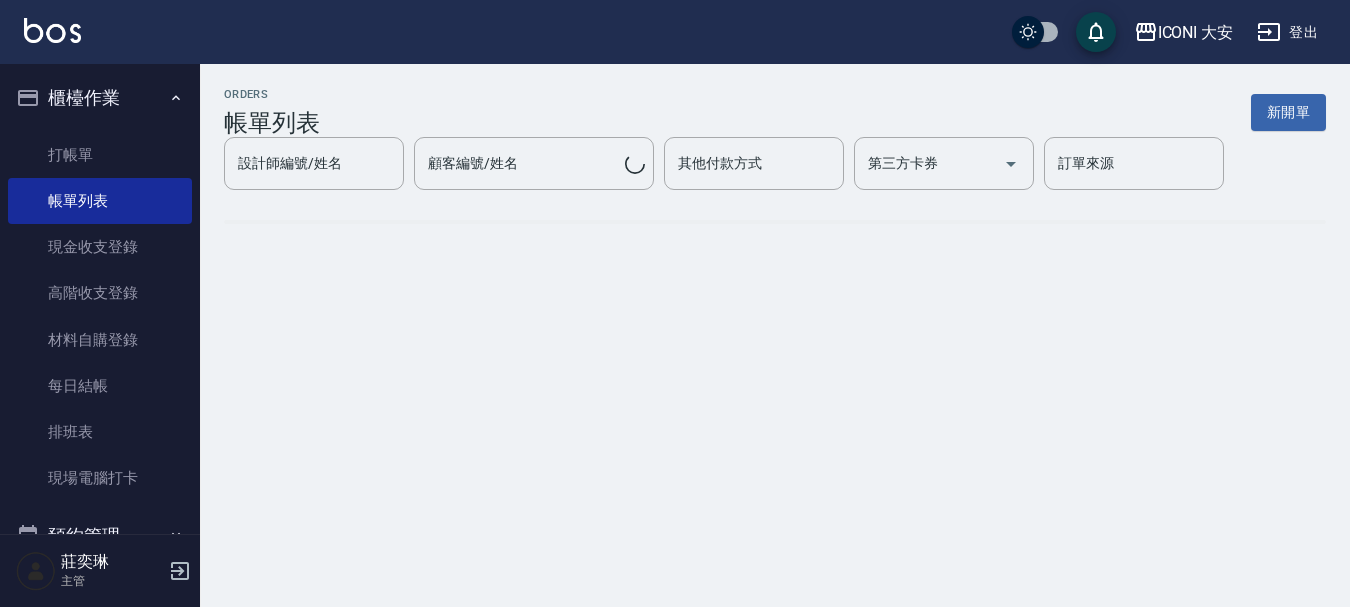 scroll, scrollTop: 0, scrollLeft: 0, axis: both 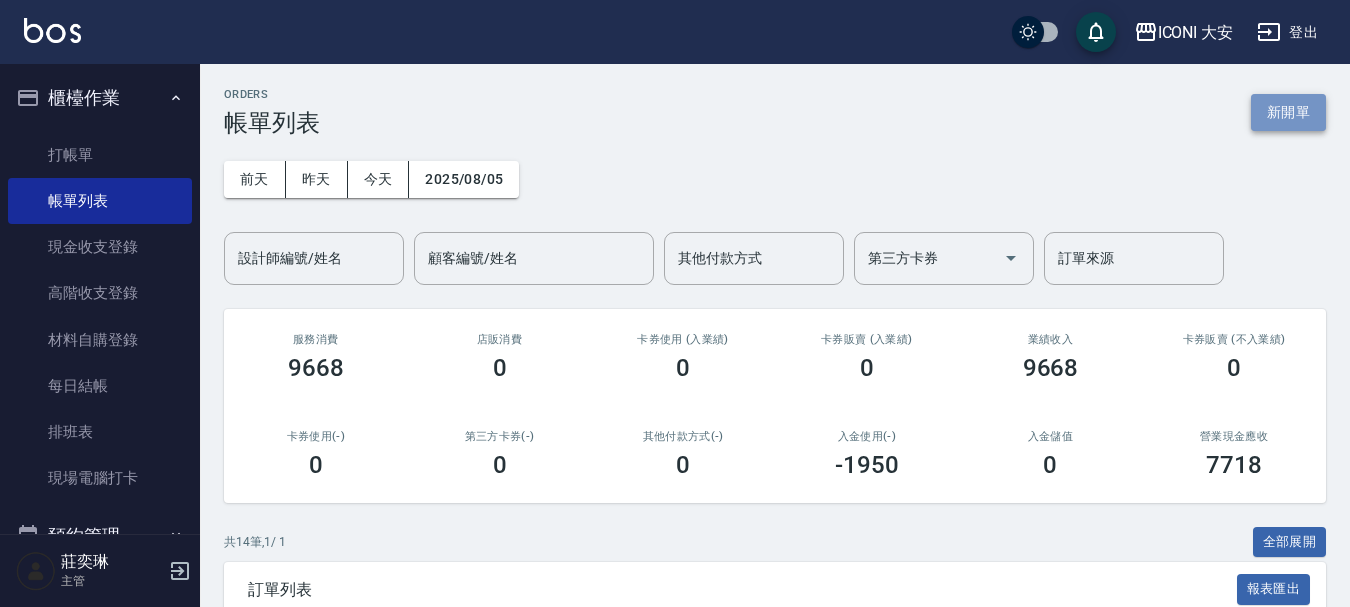 click on "新開單" at bounding box center (1288, 112) 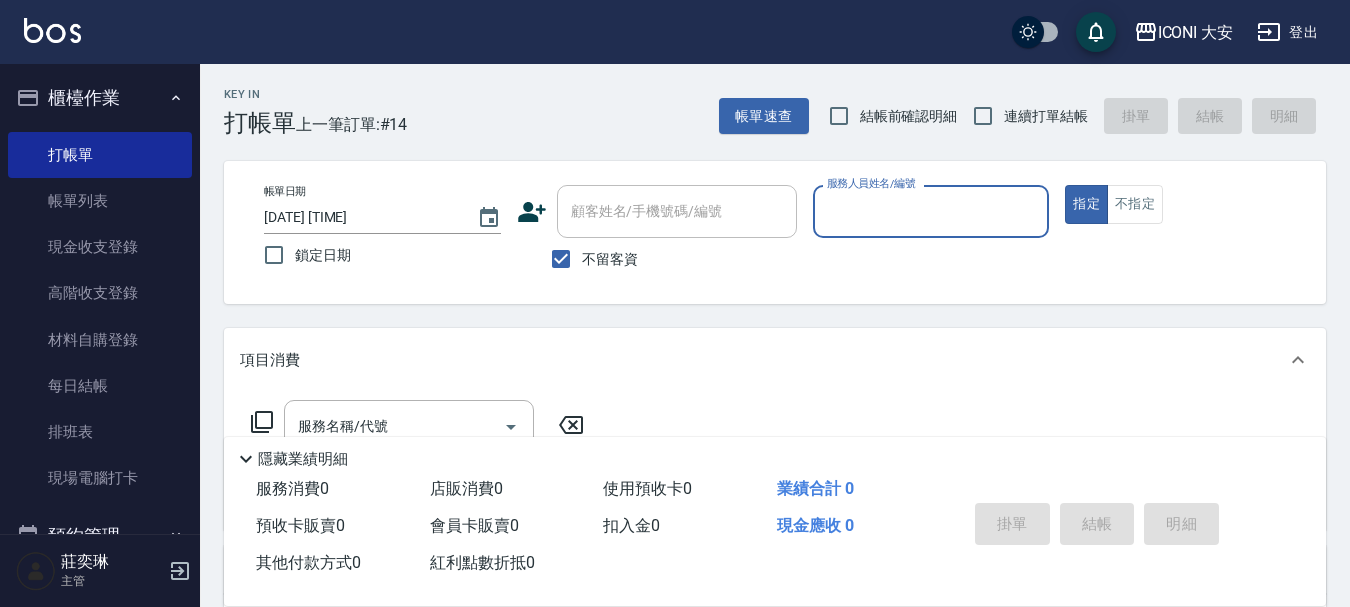 drag, startPoint x: 921, startPoint y: 216, endPoint x: 925, endPoint y: 230, distance: 14.56022 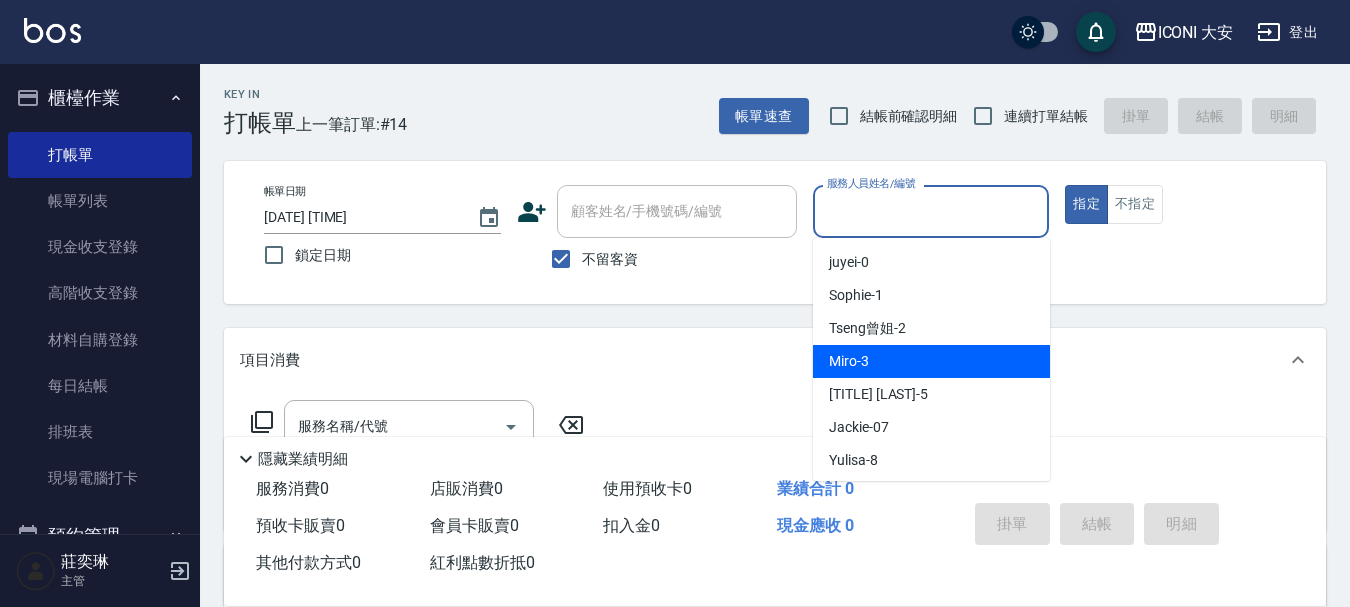 click on "Miro -3" at bounding box center [931, 361] 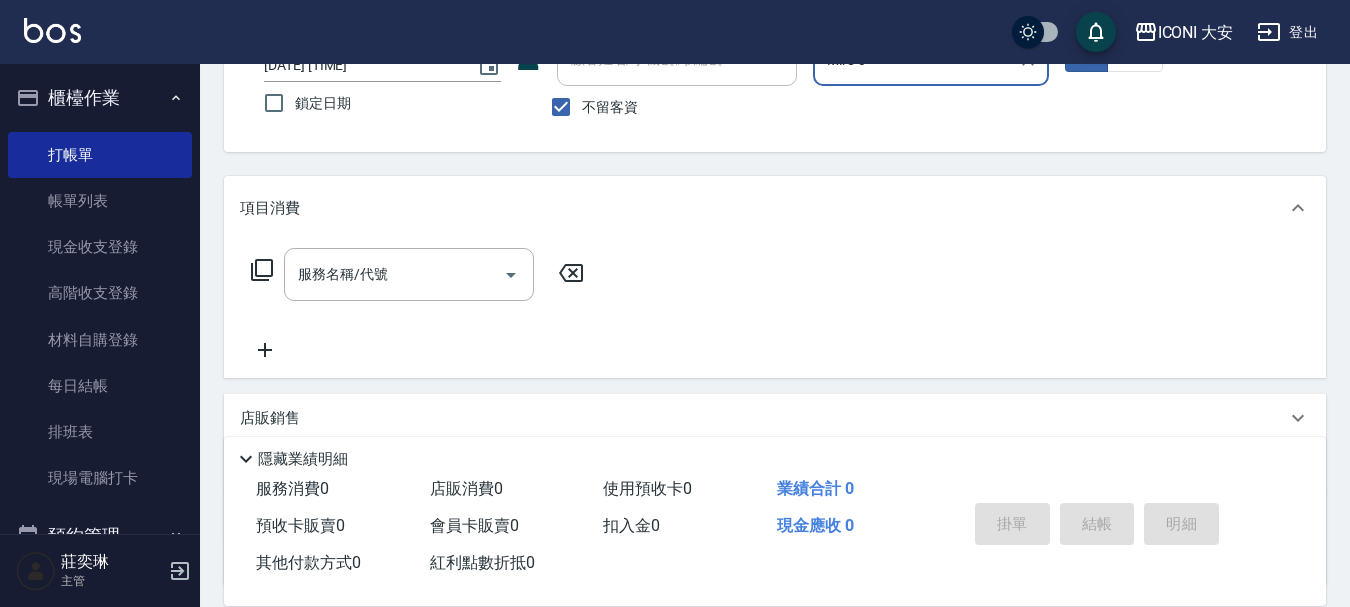 scroll, scrollTop: 200, scrollLeft: 0, axis: vertical 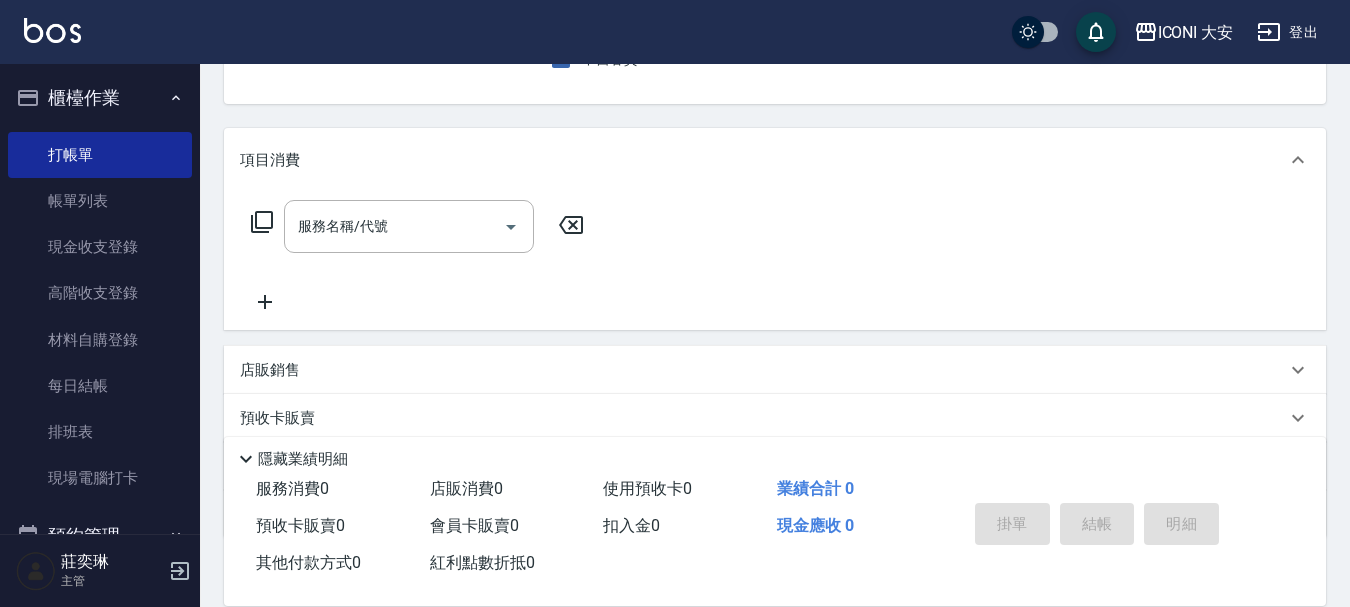 click on "服務名稱/代號 服務名稱/代號" at bounding box center (418, 226) 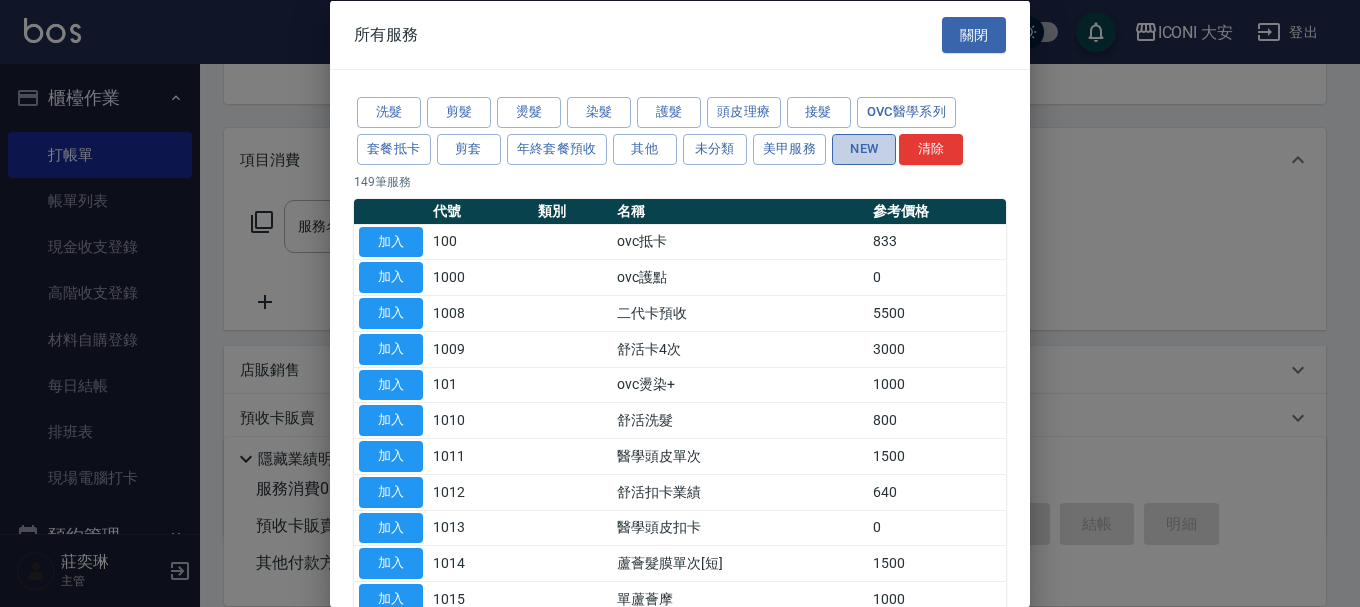 click on "NEW" at bounding box center (864, 148) 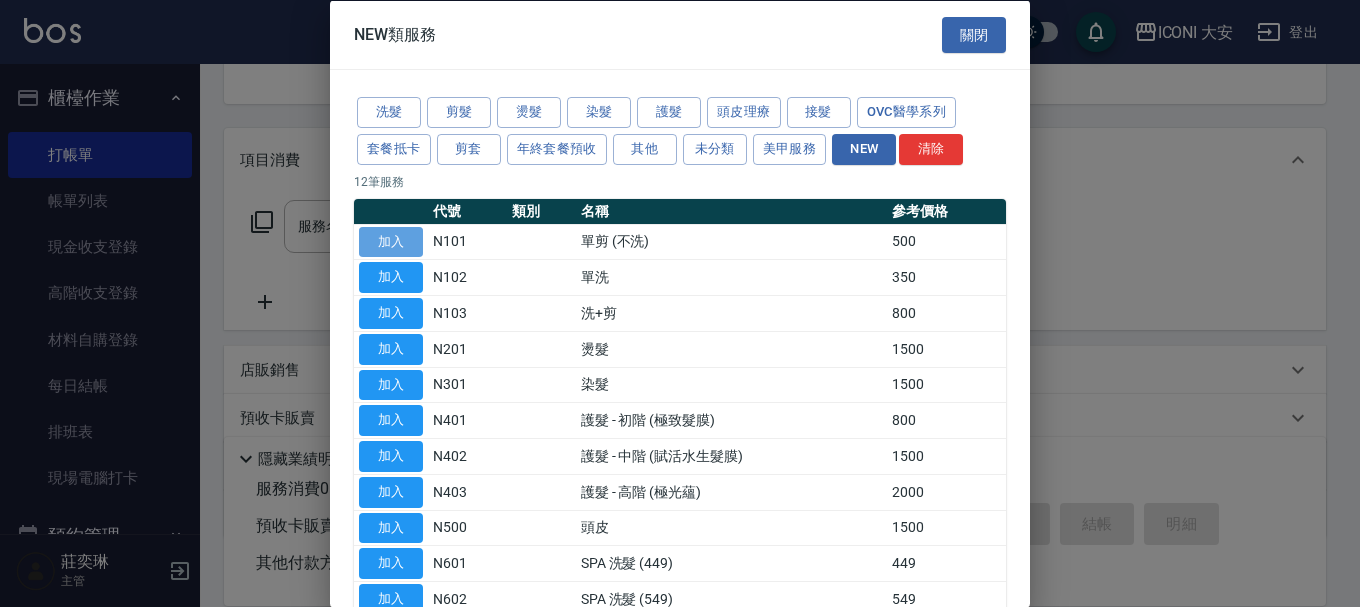 click on "加入" at bounding box center (391, 241) 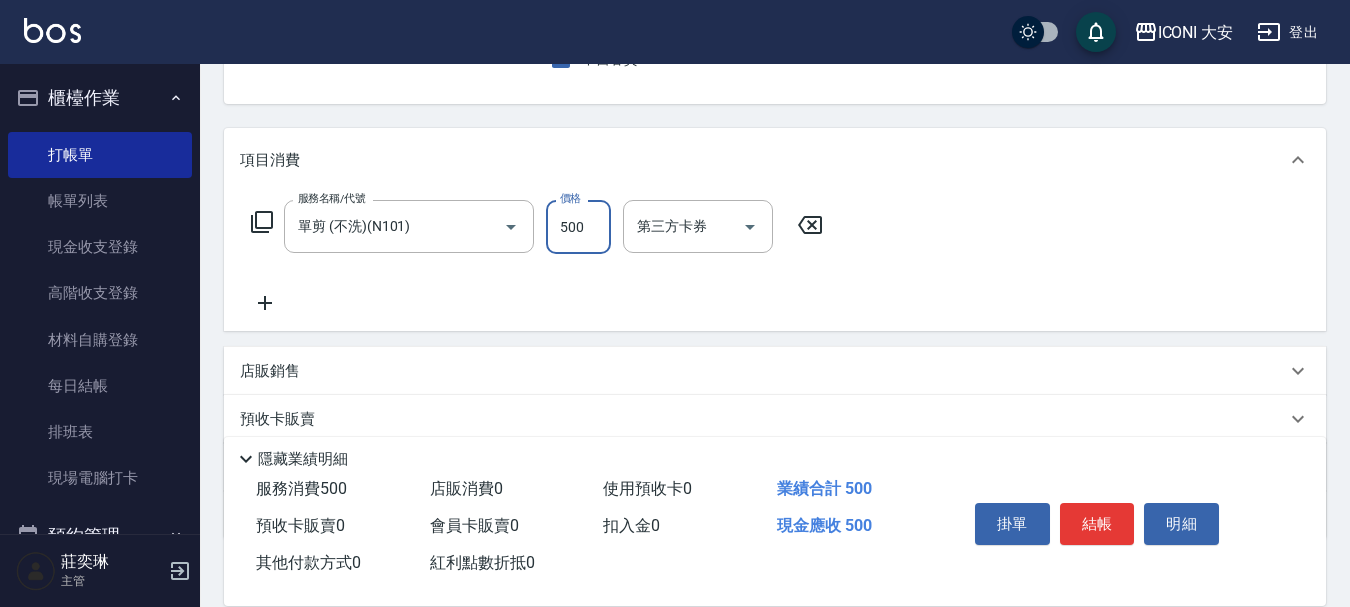 click on "500" at bounding box center [578, 227] 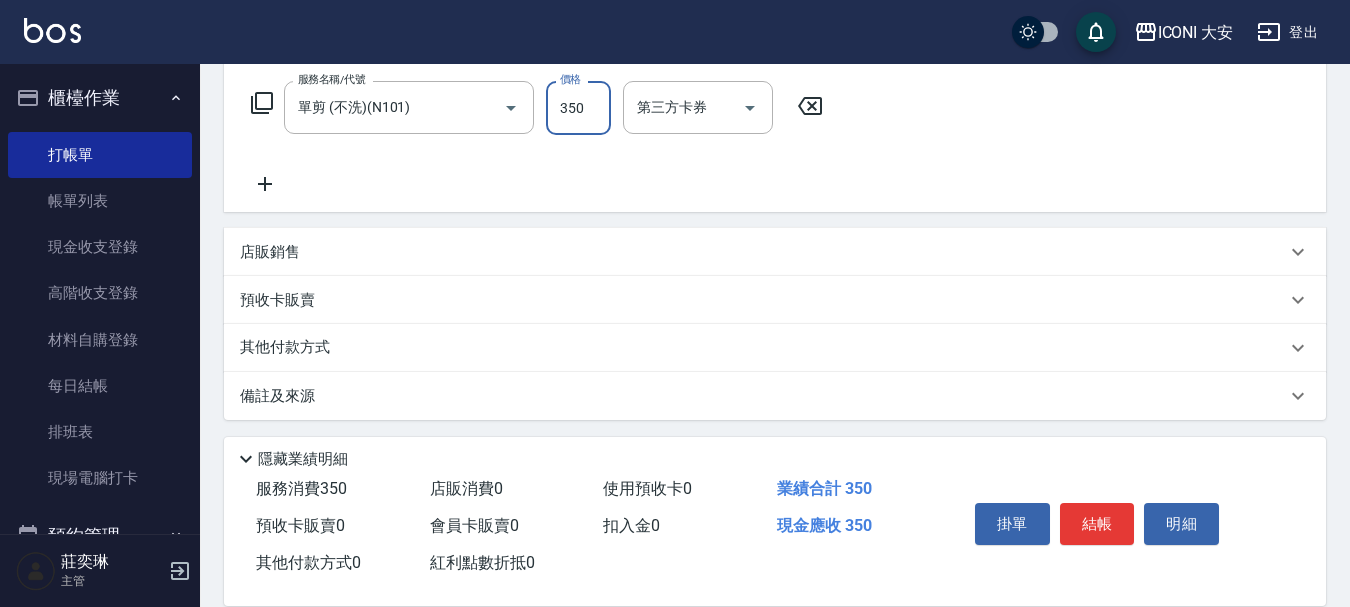 scroll, scrollTop: 324, scrollLeft: 0, axis: vertical 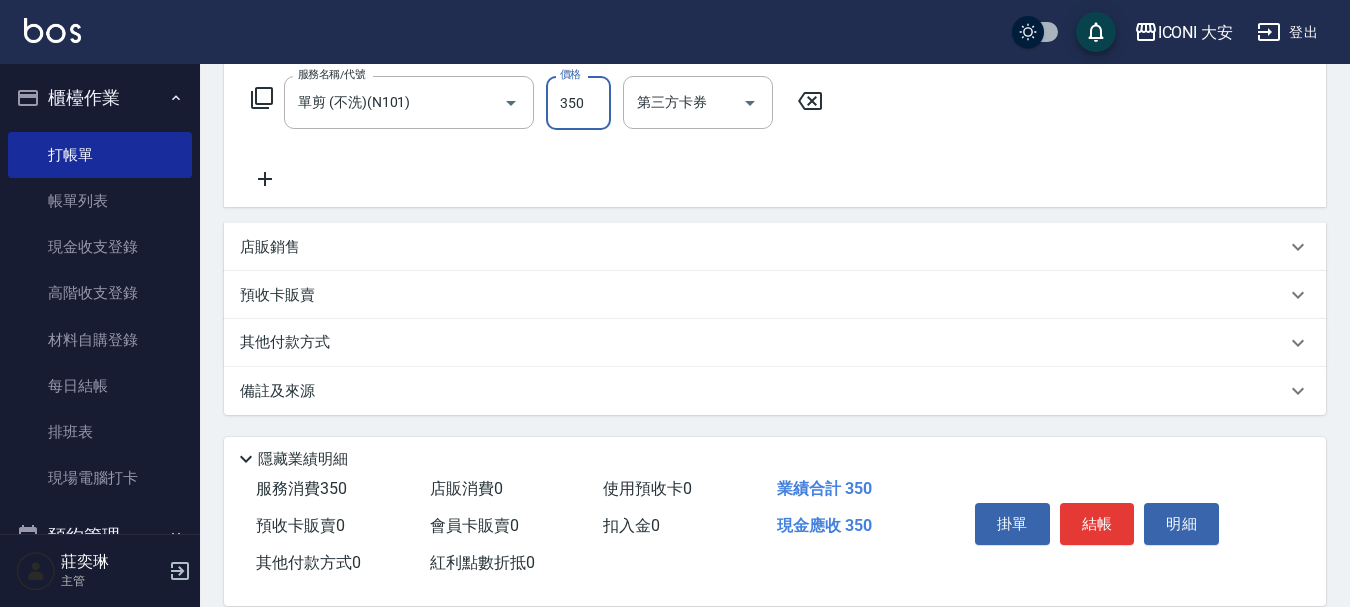 type on "350" 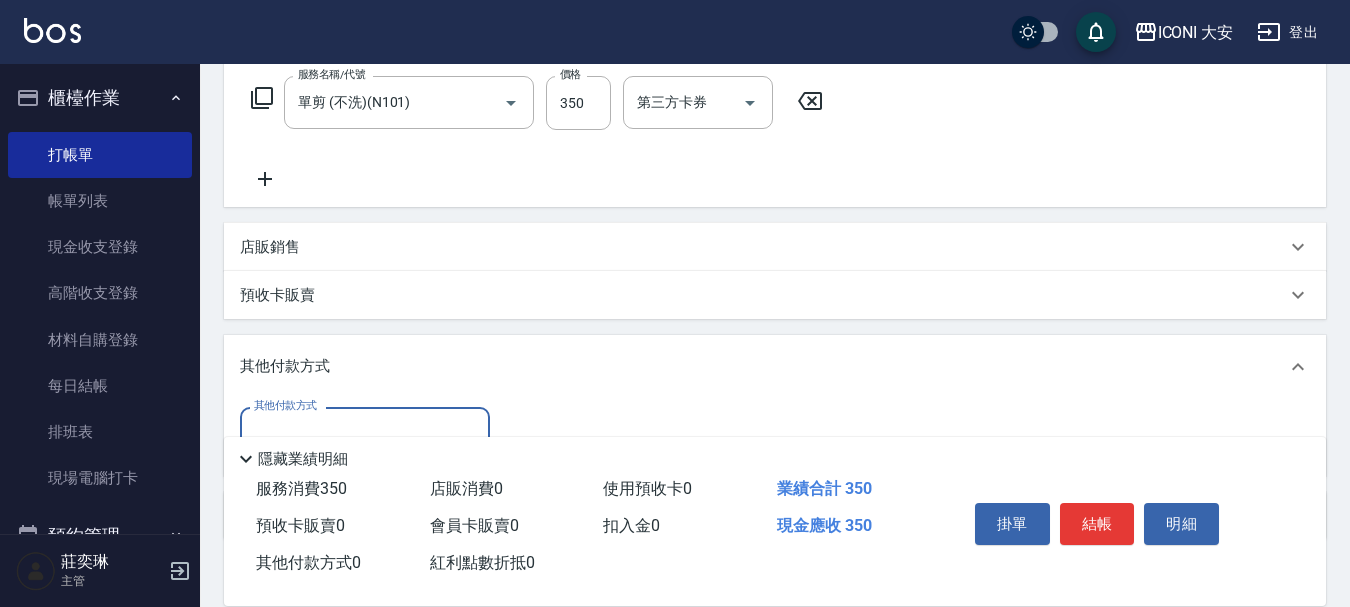 scroll, scrollTop: 0, scrollLeft: 0, axis: both 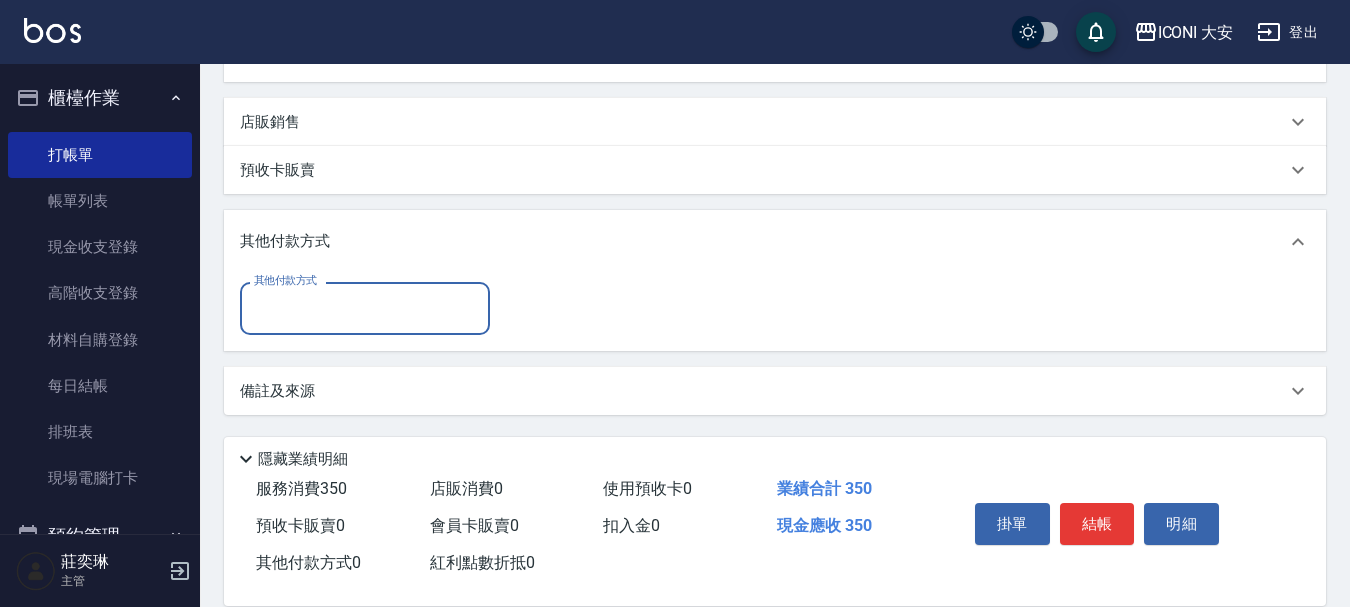 click on "其他付款方式" at bounding box center (365, 308) 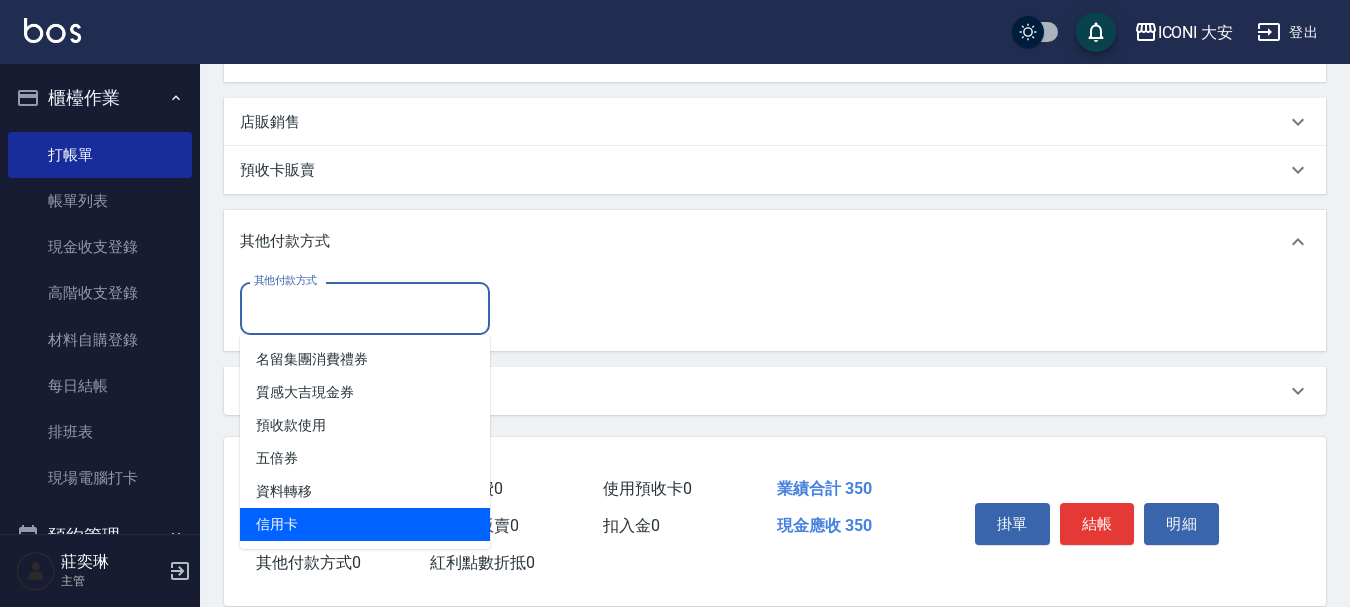 click on "信用卡" at bounding box center [365, 524] 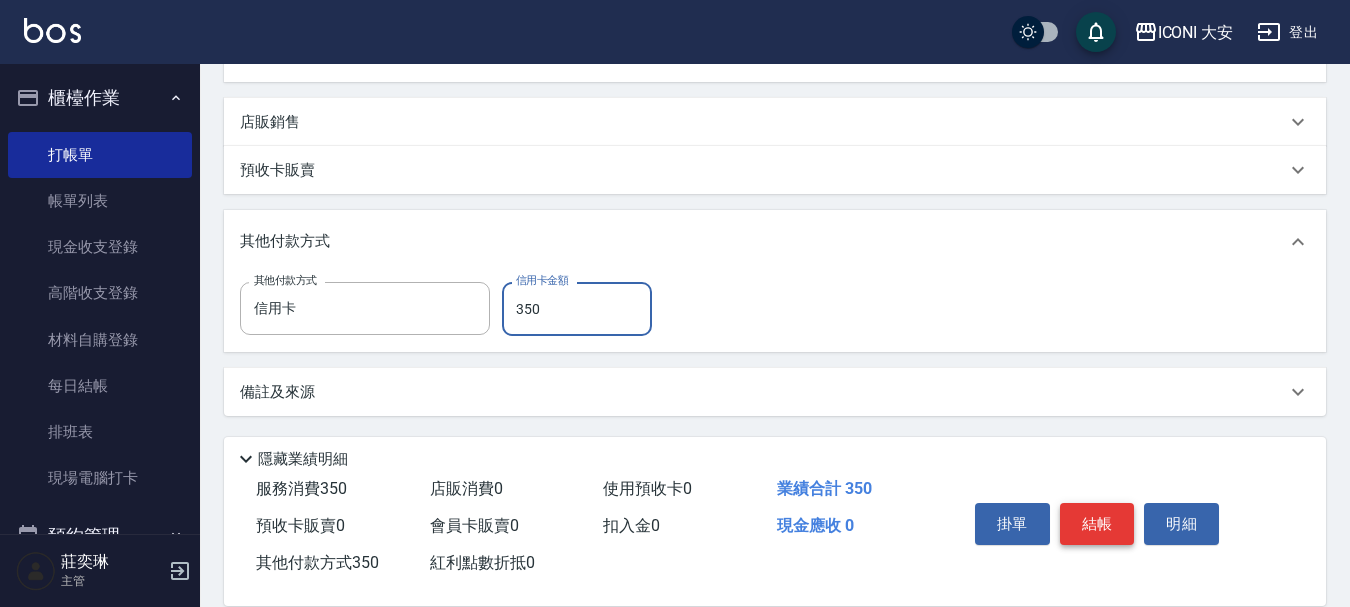 type on "350" 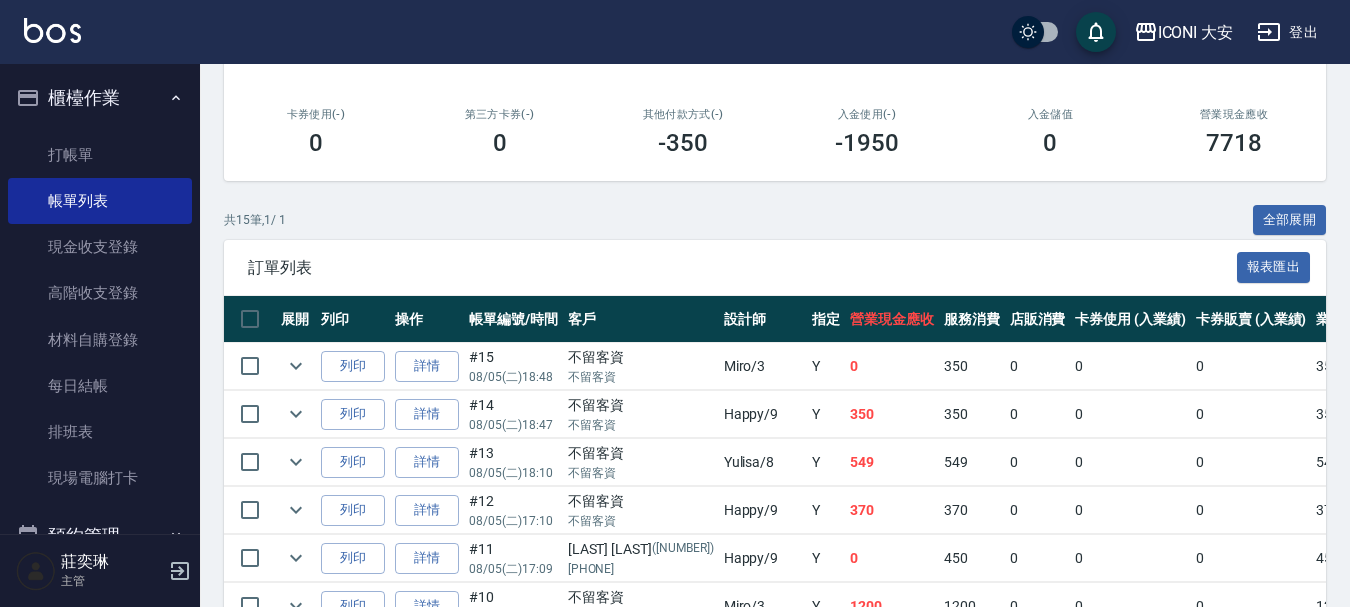 scroll, scrollTop: 400, scrollLeft: 0, axis: vertical 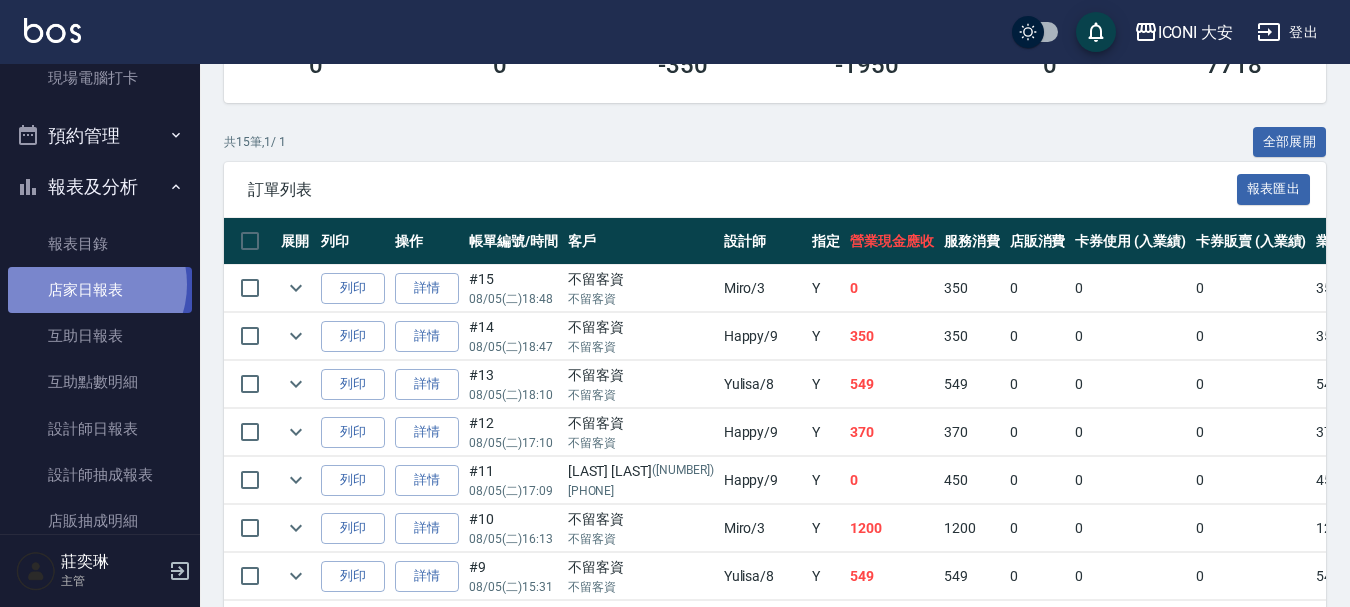 click on "店家日報表" at bounding box center [100, 290] 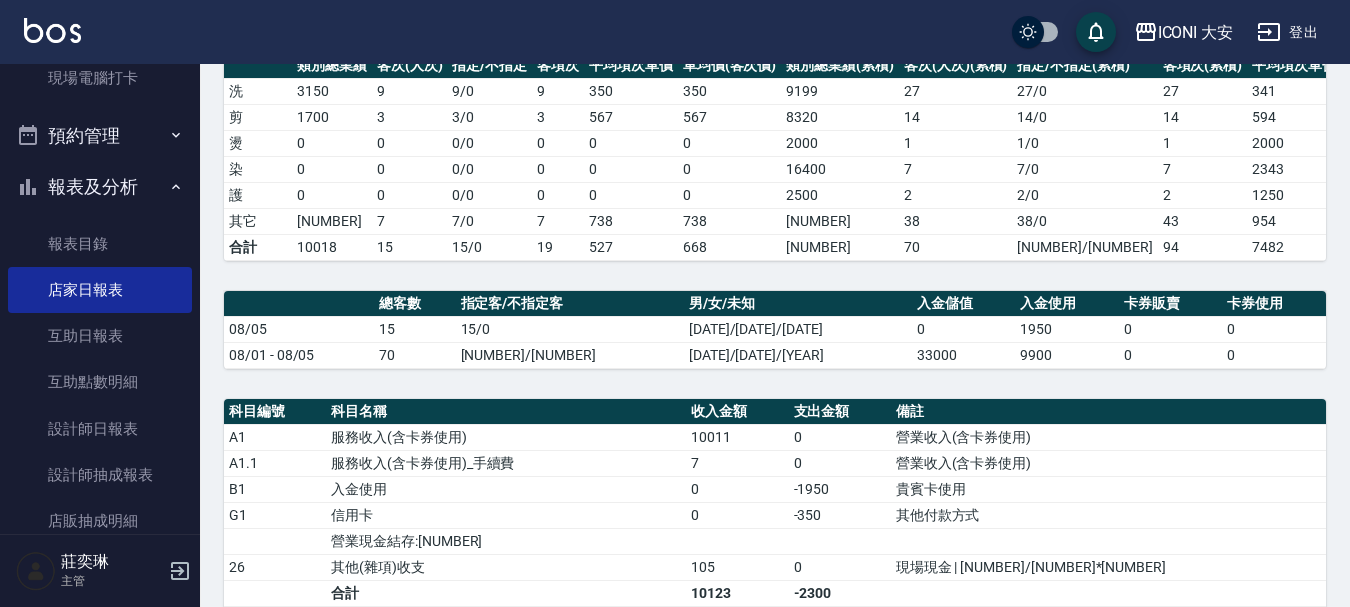 scroll, scrollTop: 100, scrollLeft: 0, axis: vertical 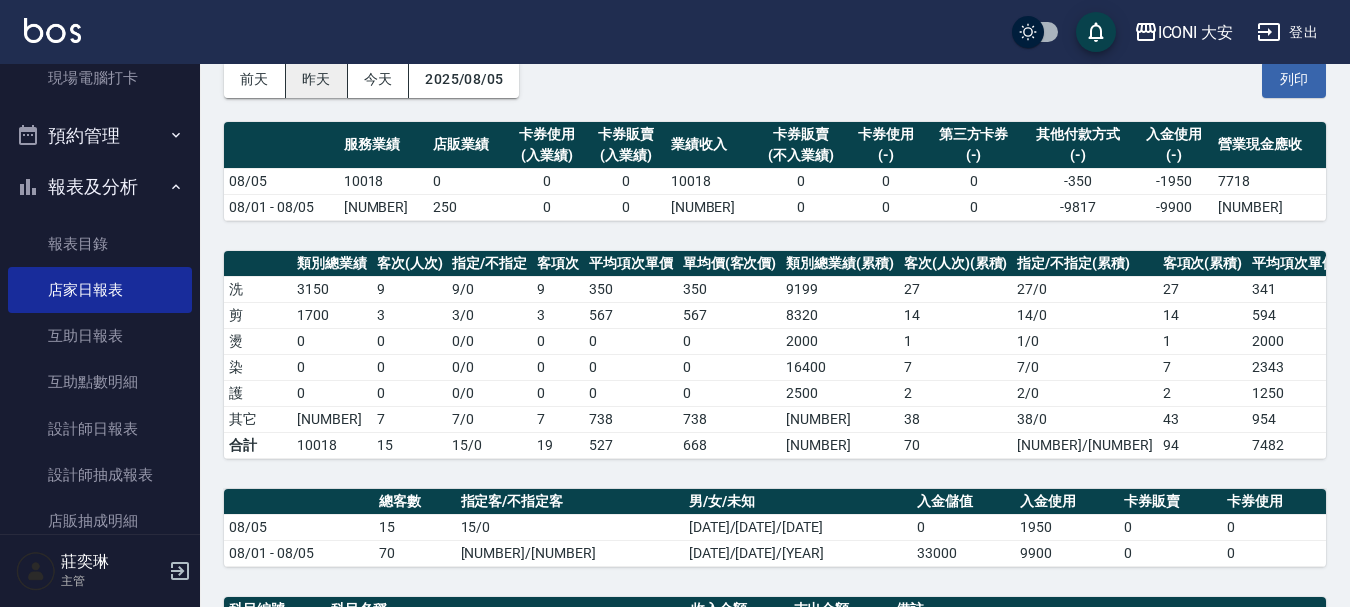 click on "昨天" at bounding box center (317, 79) 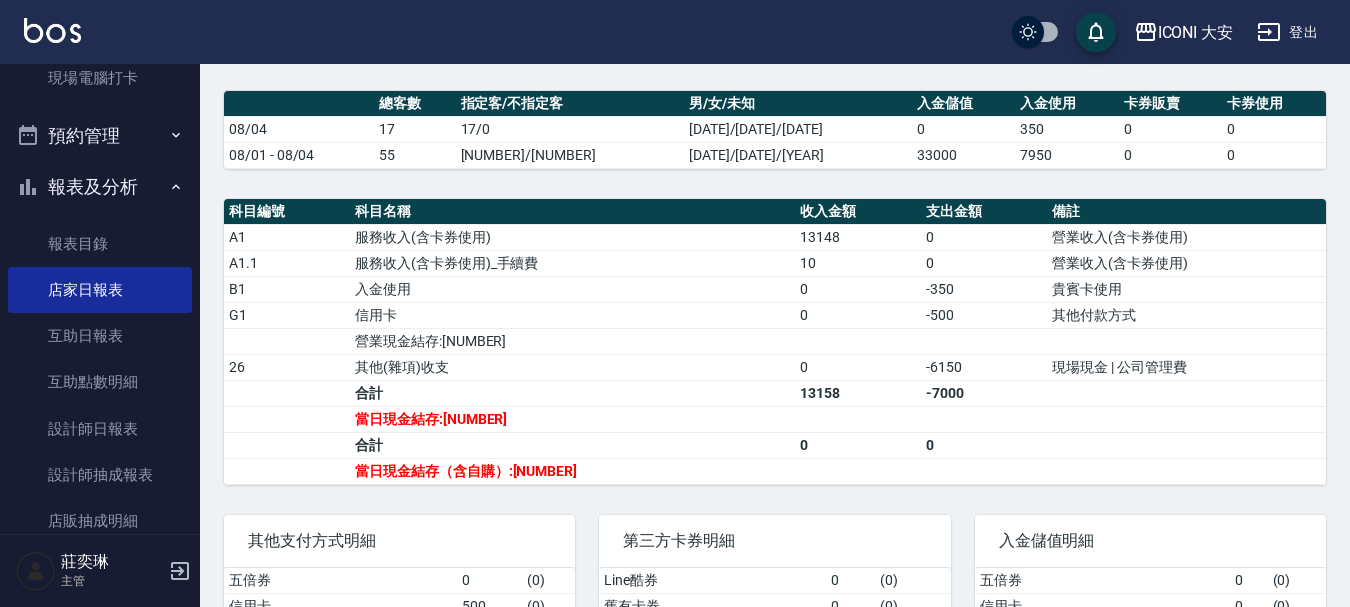 scroll, scrollTop: 500, scrollLeft: 0, axis: vertical 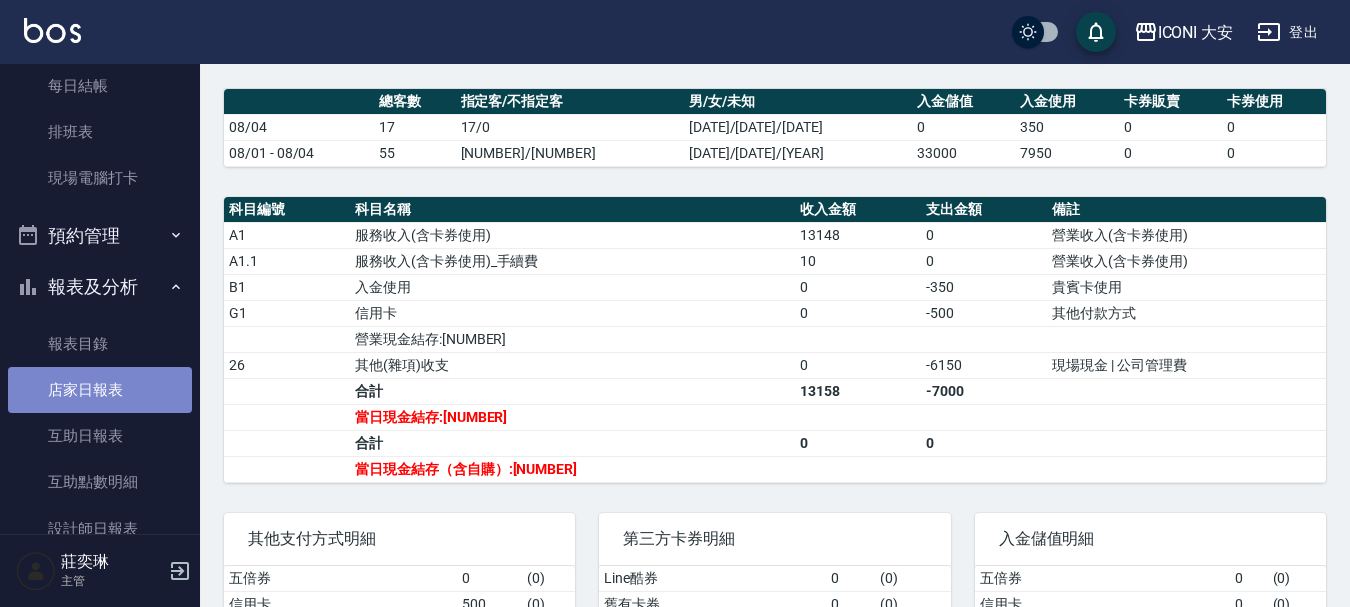 click on "店家日報表" at bounding box center [100, 390] 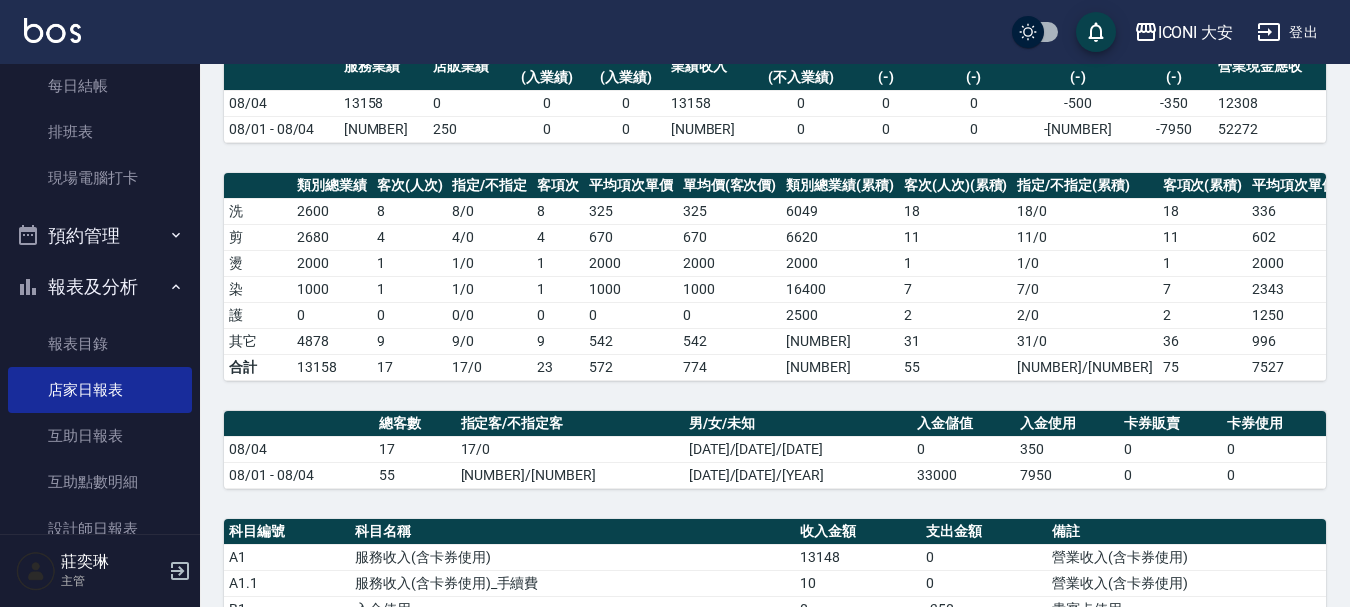scroll, scrollTop: 0, scrollLeft: 0, axis: both 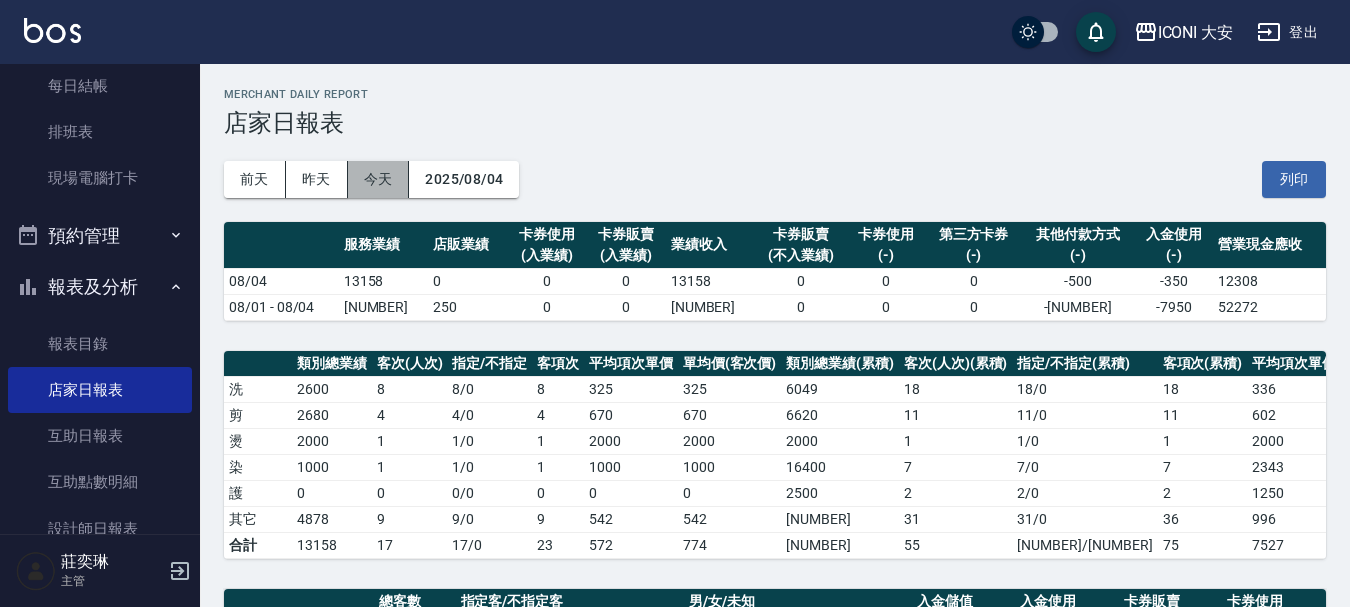 click on "今天" at bounding box center (379, 179) 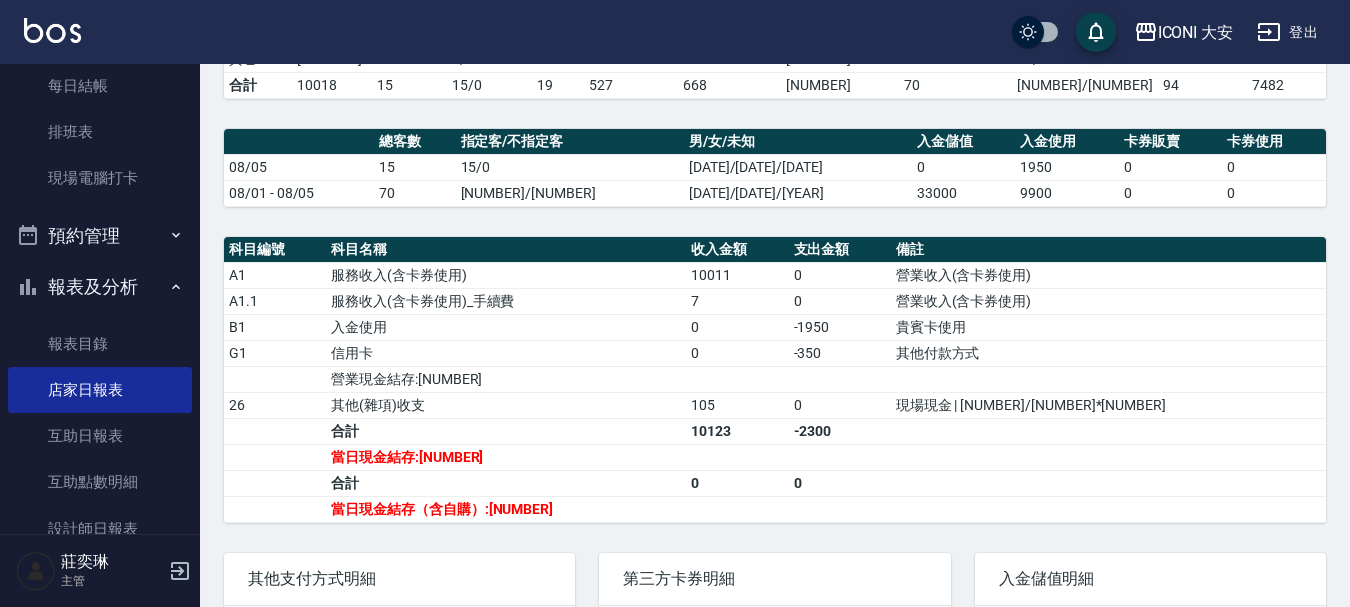 scroll, scrollTop: 500, scrollLeft: 0, axis: vertical 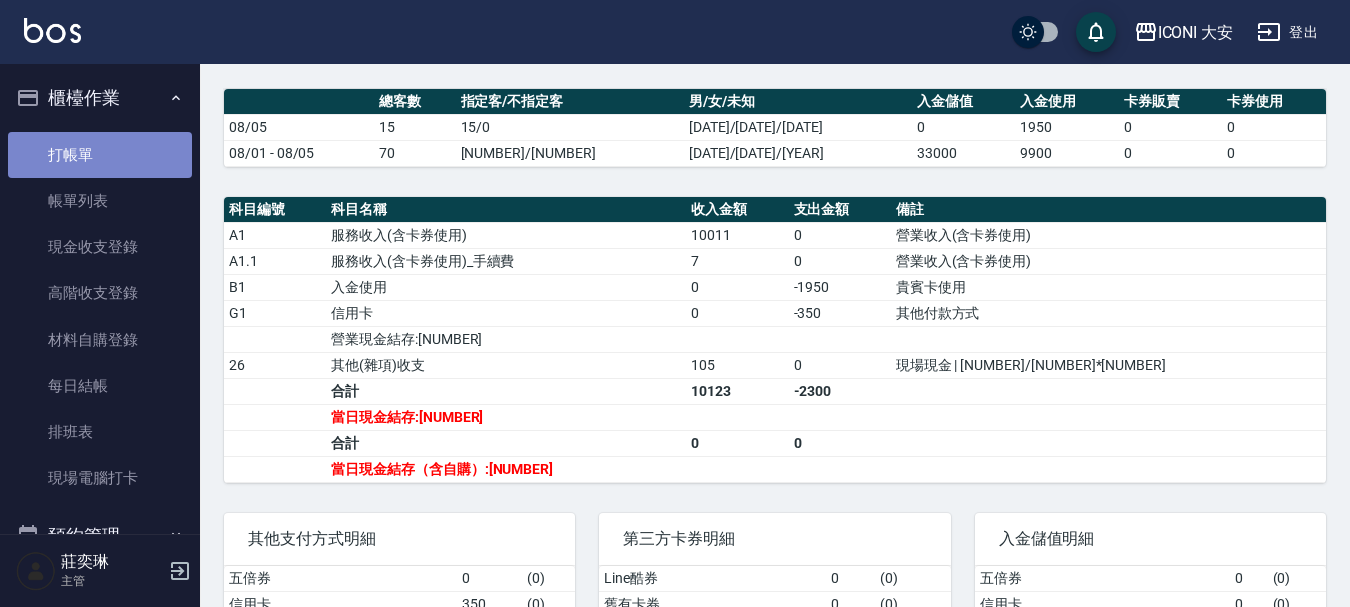 click on "打帳單" at bounding box center (100, 155) 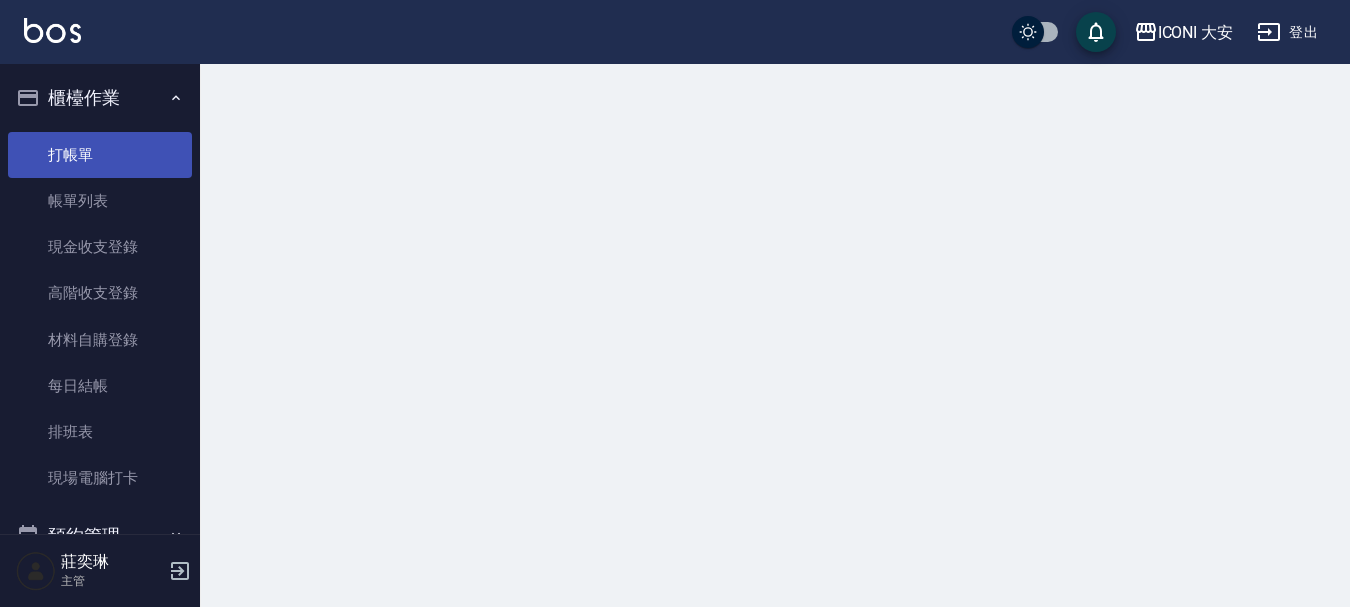 scroll, scrollTop: 0, scrollLeft: 0, axis: both 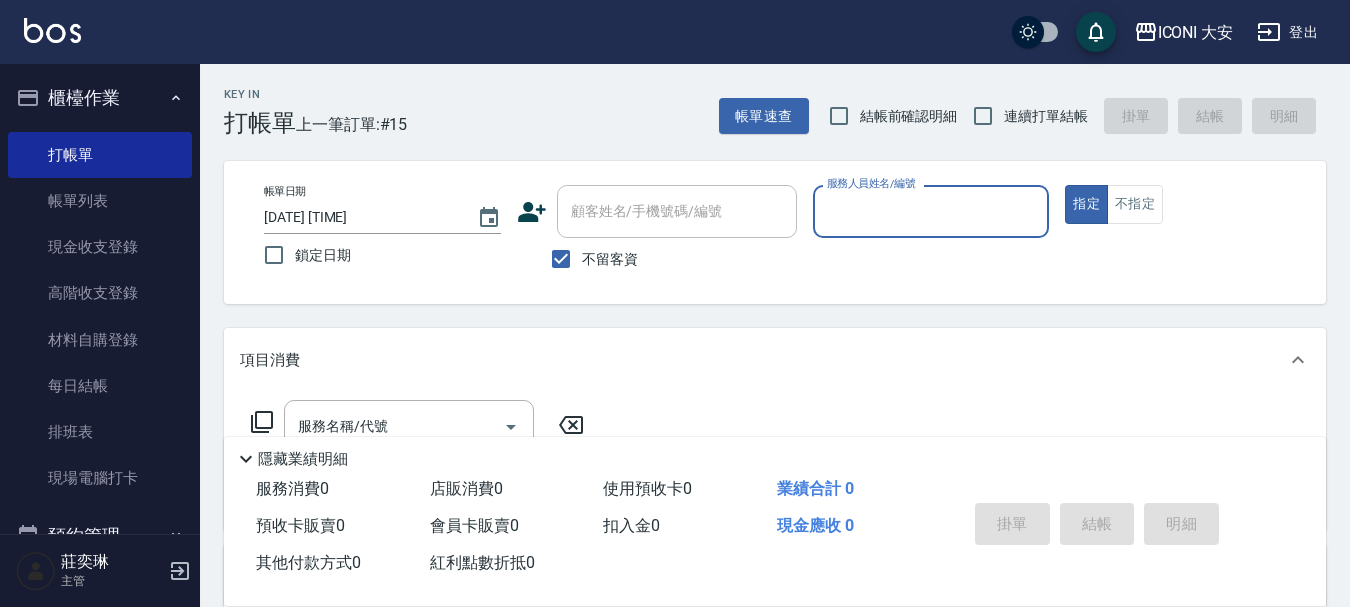 click on "服務人員姓名/編號" at bounding box center (871, 183) 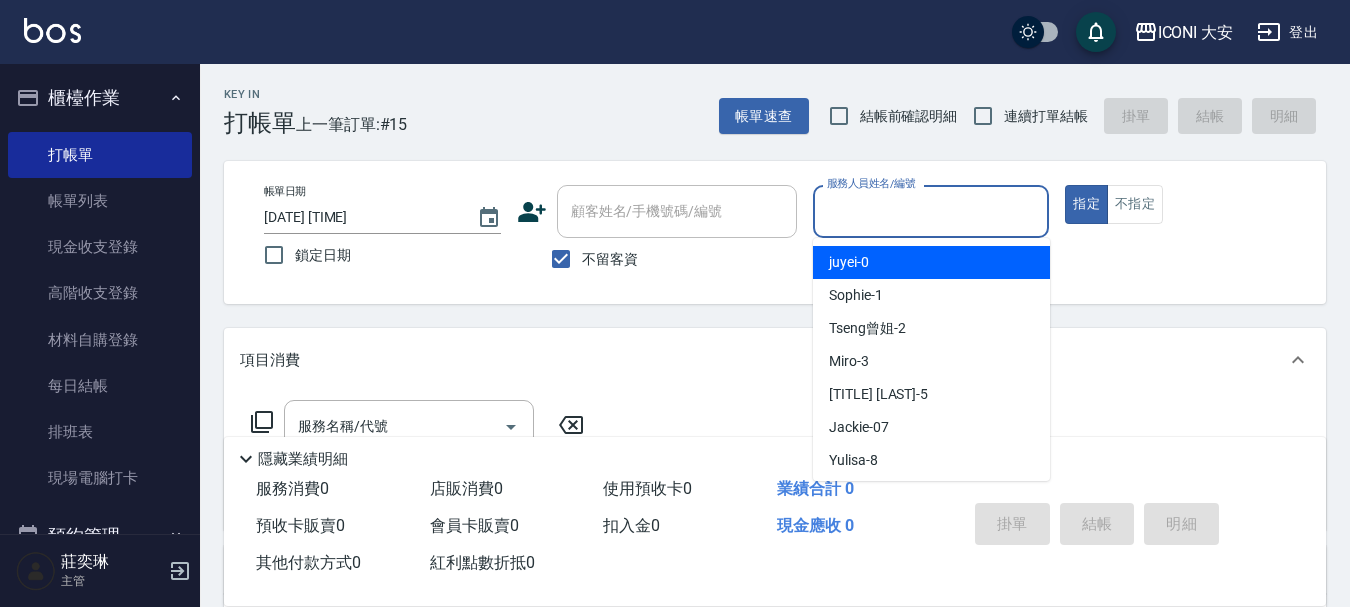 click on "服務人員姓名/編號" at bounding box center [931, 211] 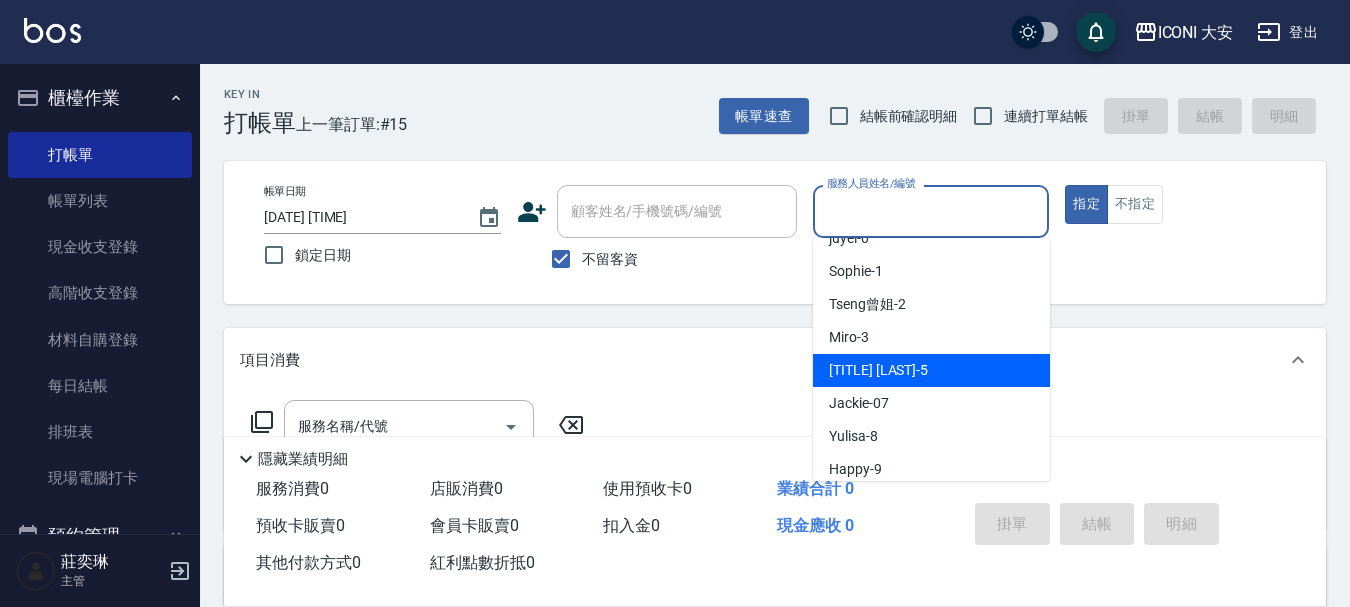 scroll, scrollTop: 37, scrollLeft: 0, axis: vertical 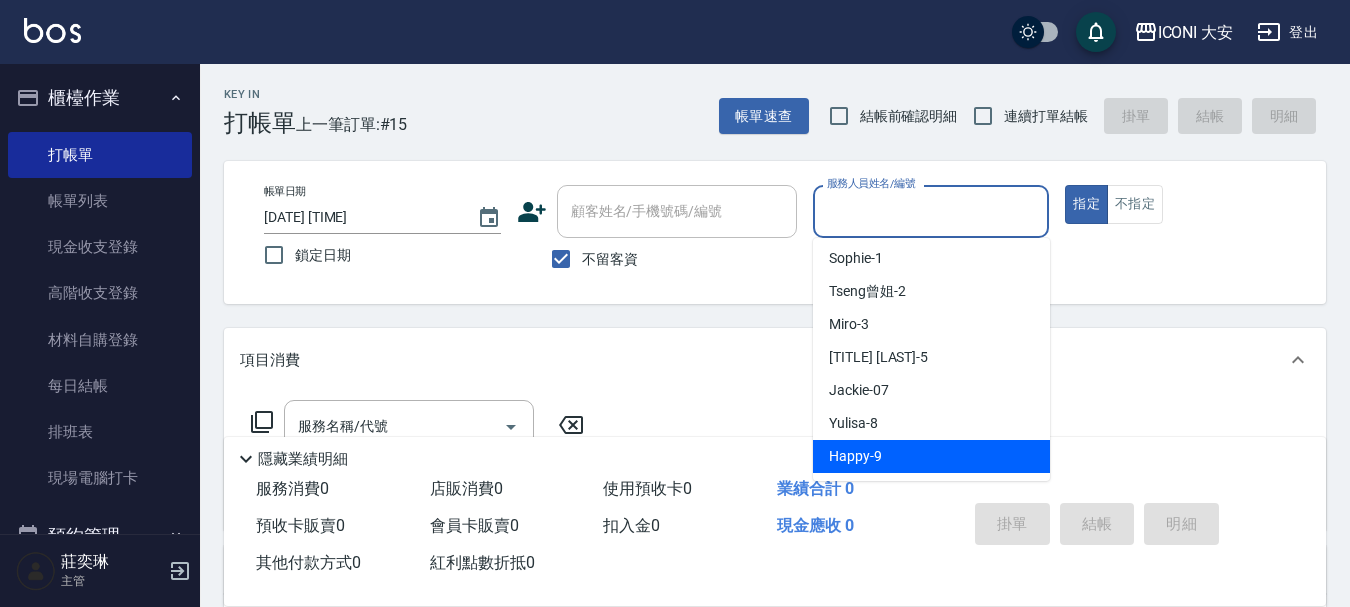 click on "Happy -9" at bounding box center [931, 456] 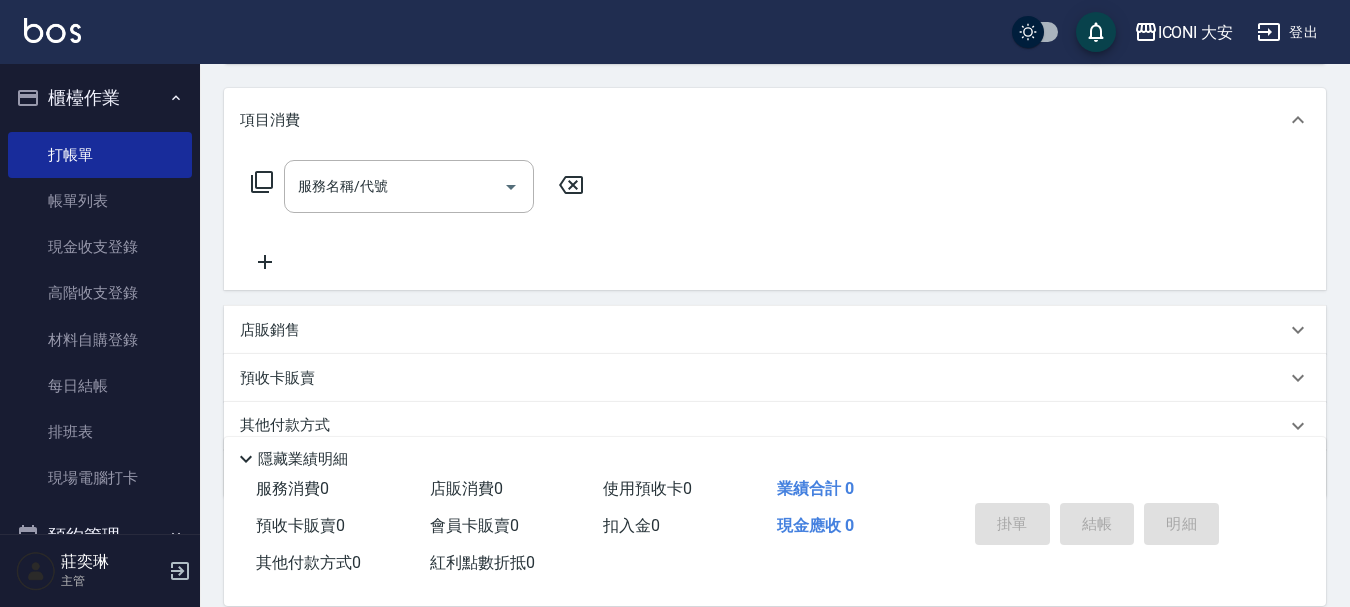 scroll, scrollTop: 300, scrollLeft: 0, axis: vertical 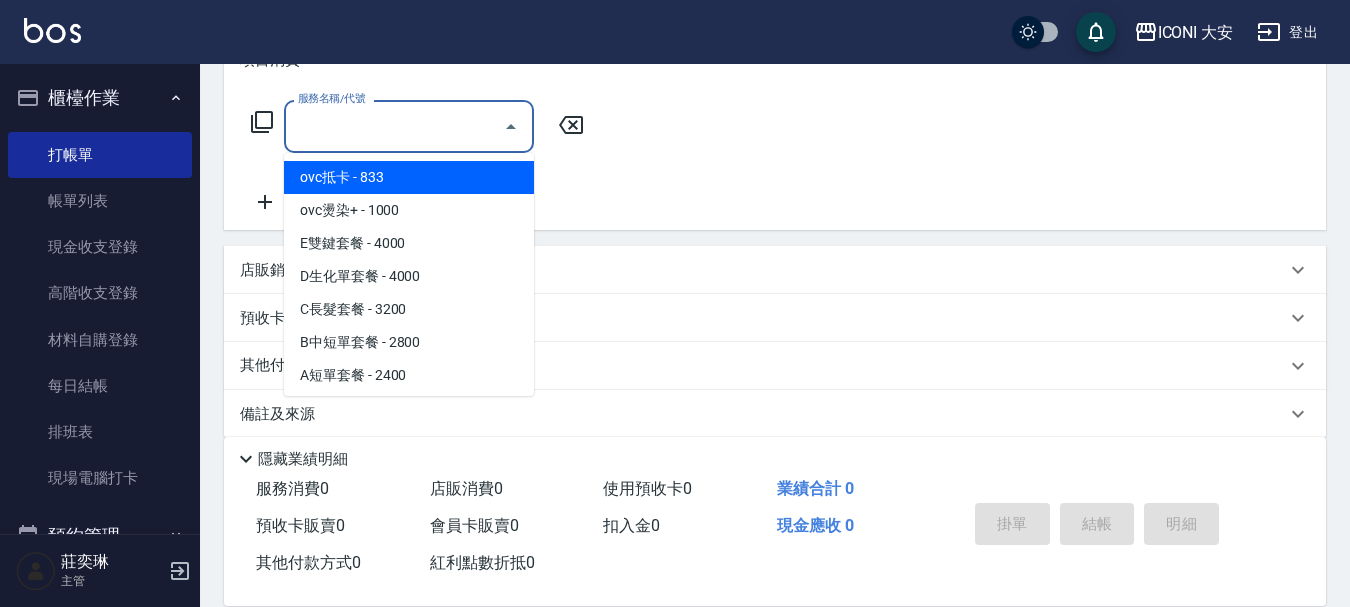 click on "服務名稱/代號" at bounding box center [394, 126] 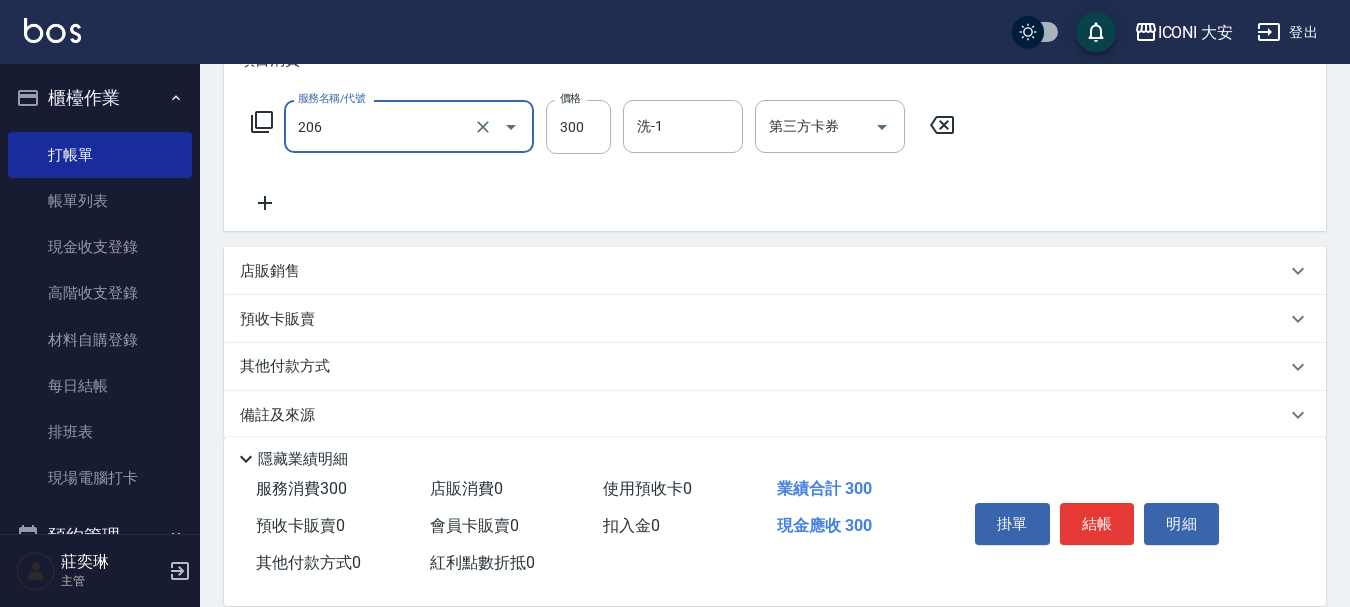 type on "洗髮(206)" 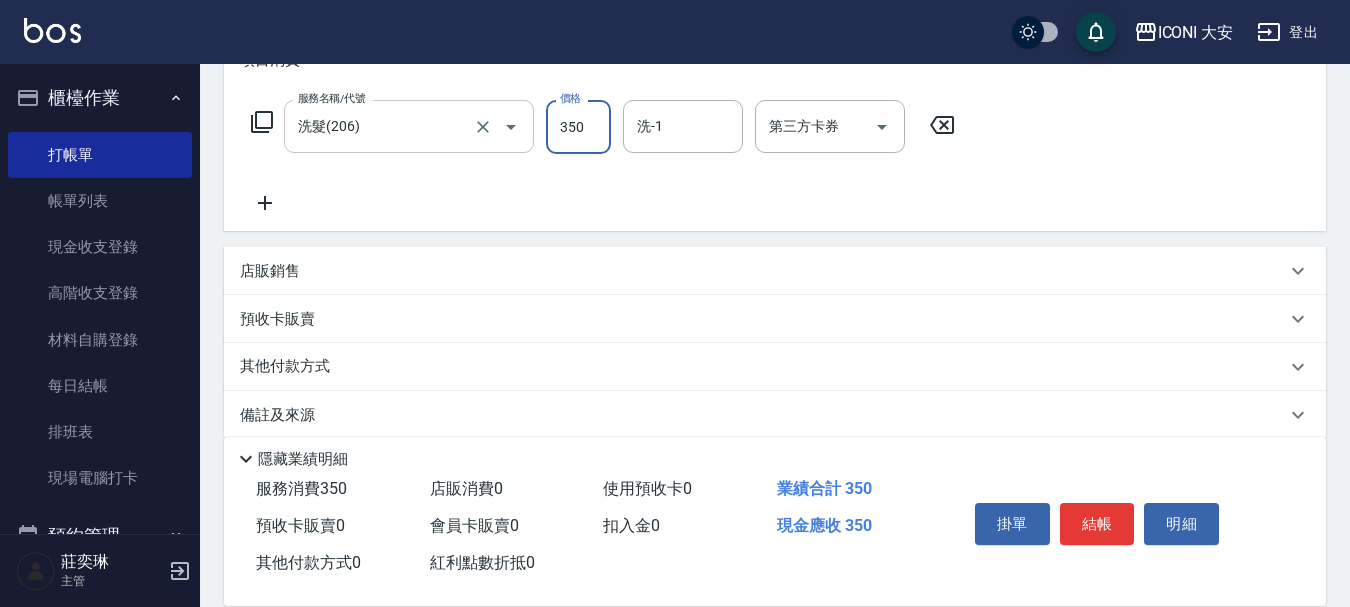 type on "350" 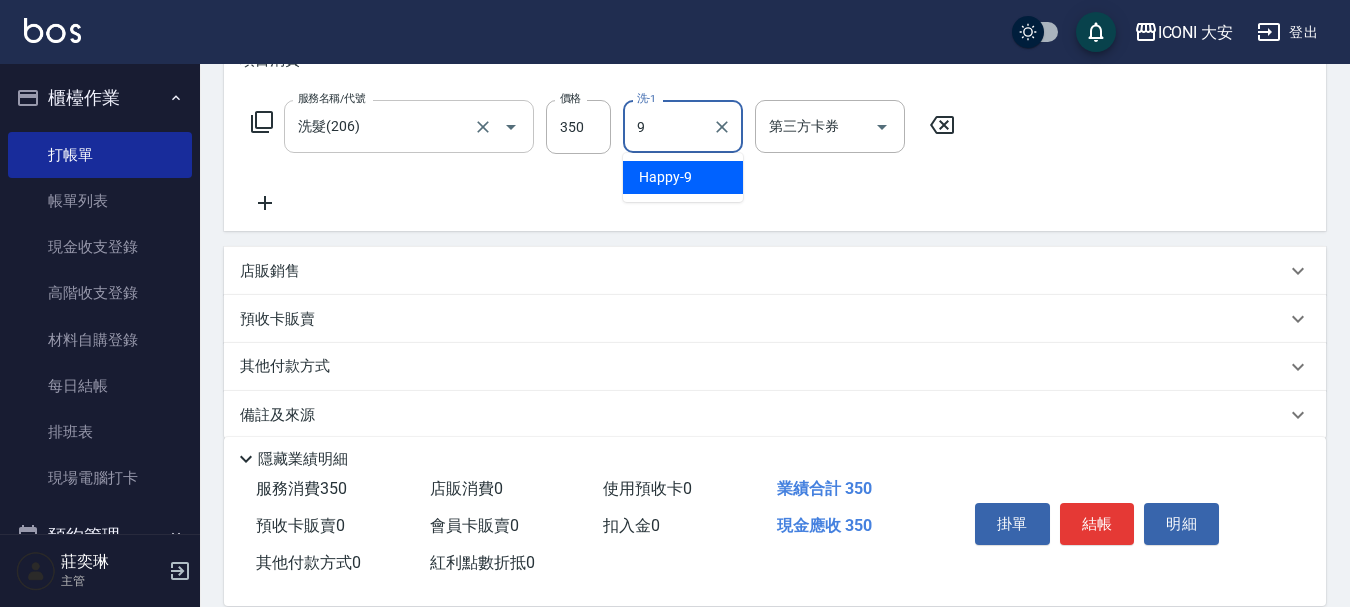 type on "Happy-9" 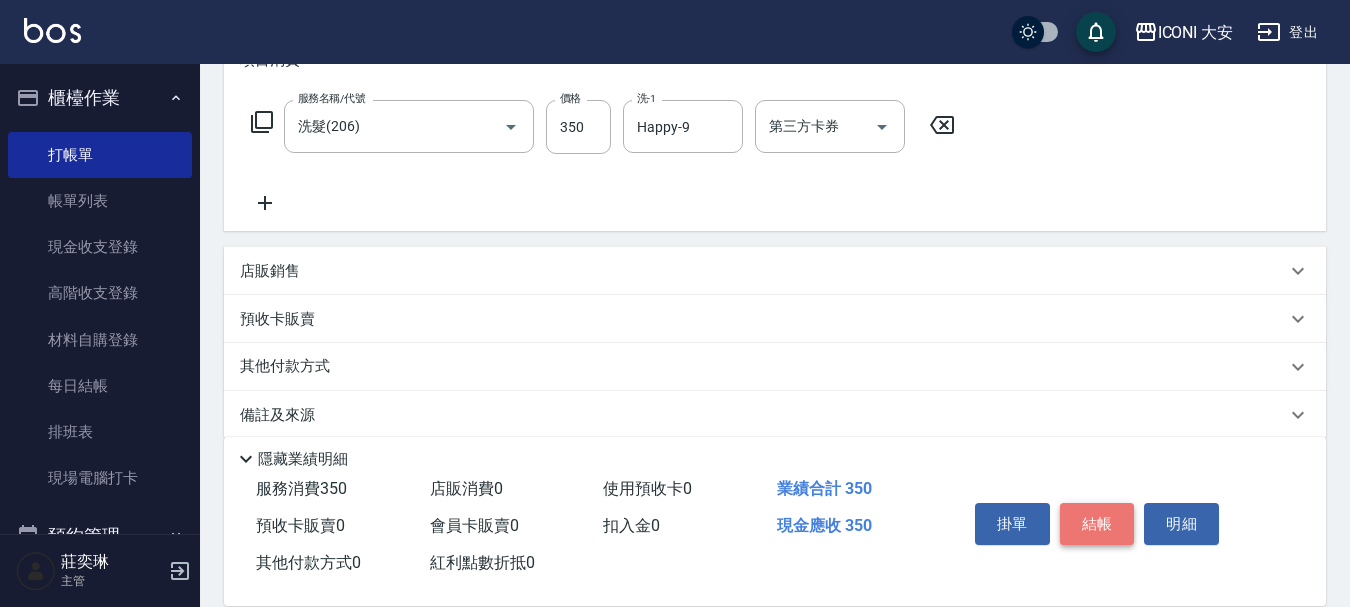 click on "結帳" at bounding box center (1097, 524) 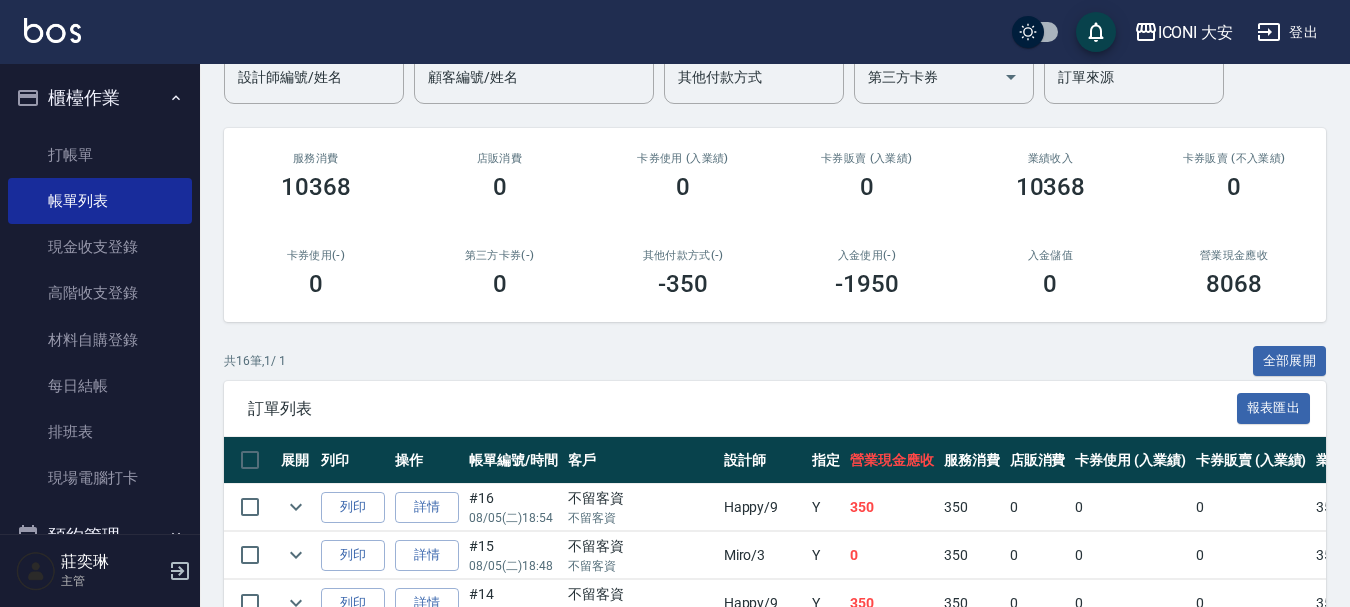 scroll, scrollTop: 500, scrollLeft: 0, axis: vertical 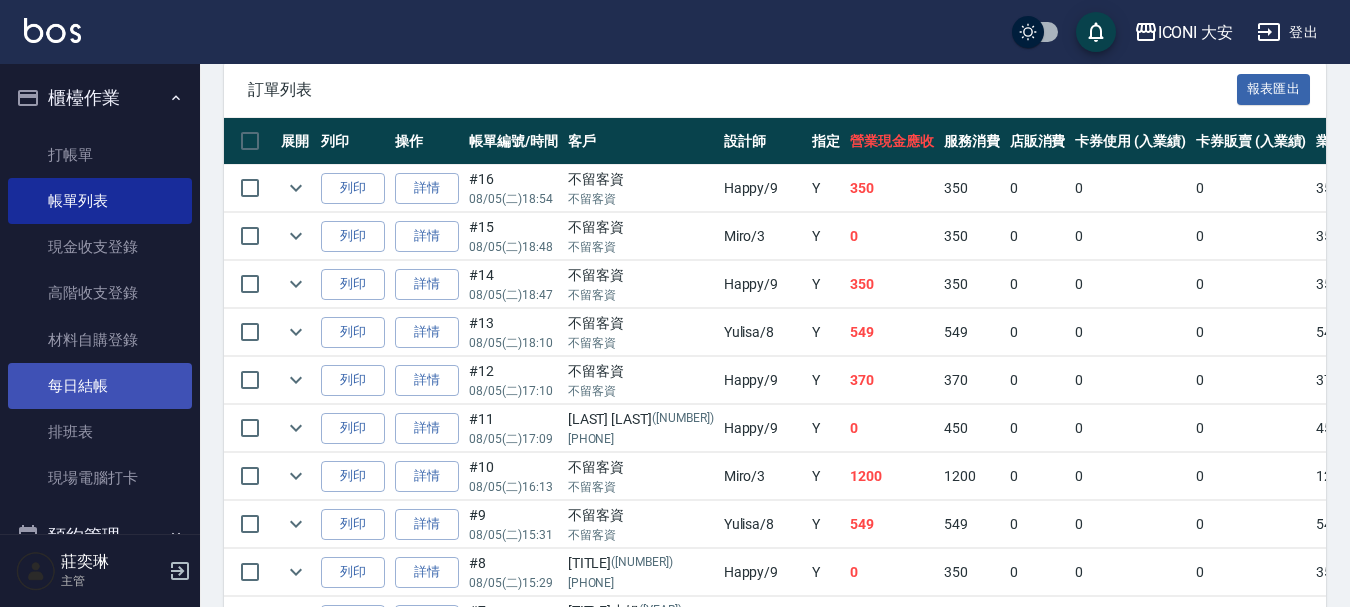 click on "每日結帳" at bounding box center (100, 386) 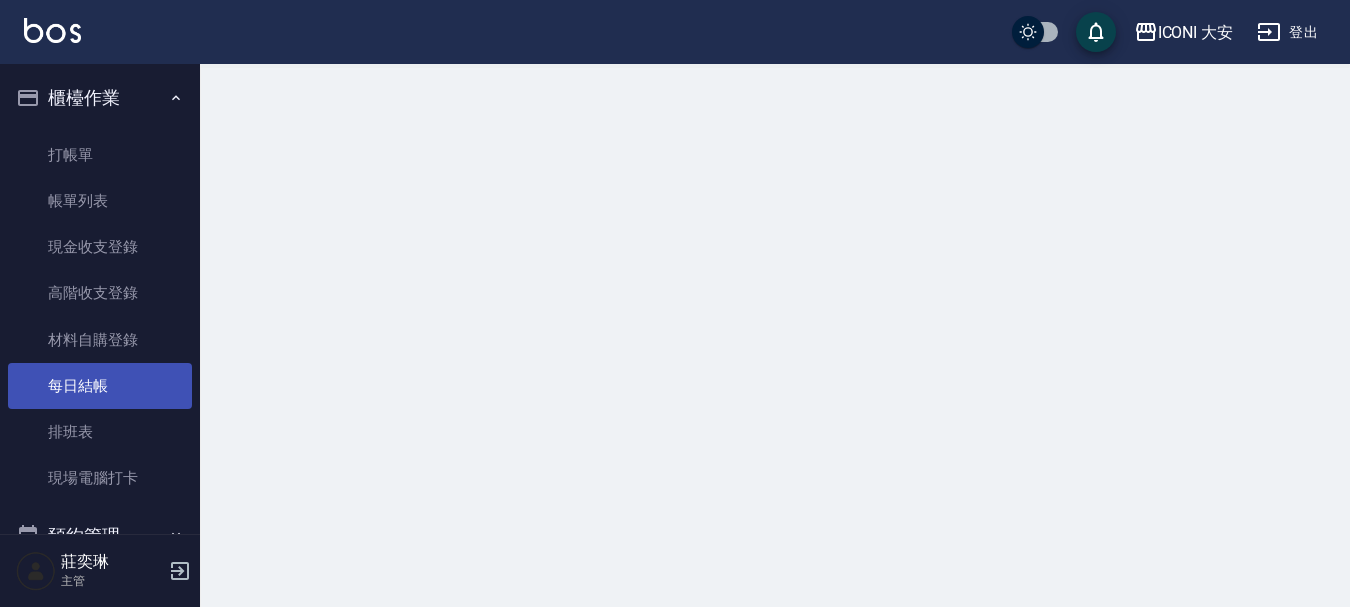 scroll, scrollTop: 0, scrollLeft: 0, axis: both 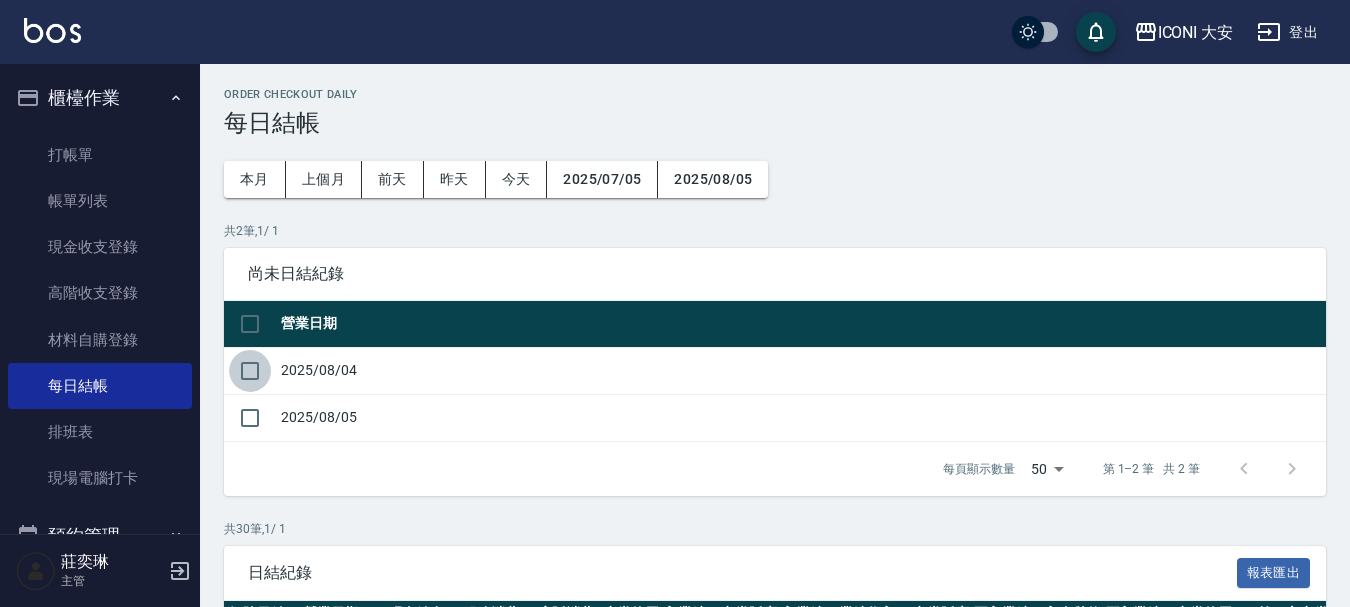 click at bounding box center (250, 371) 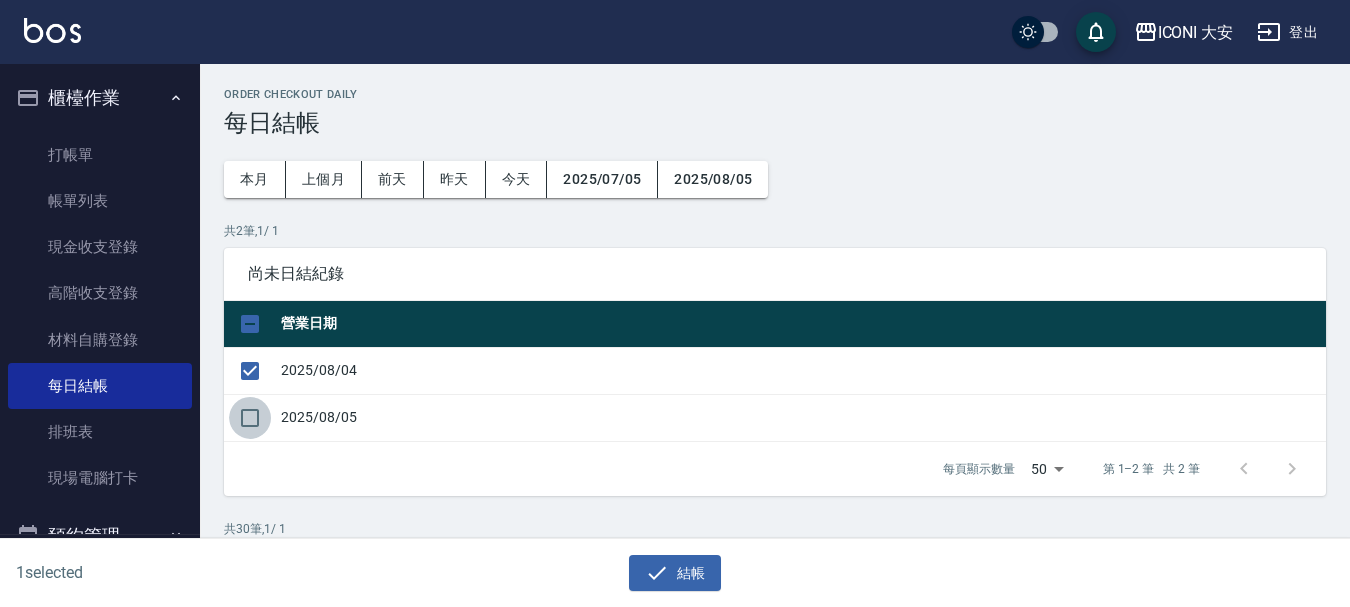 click at bounding box center (250, 418) 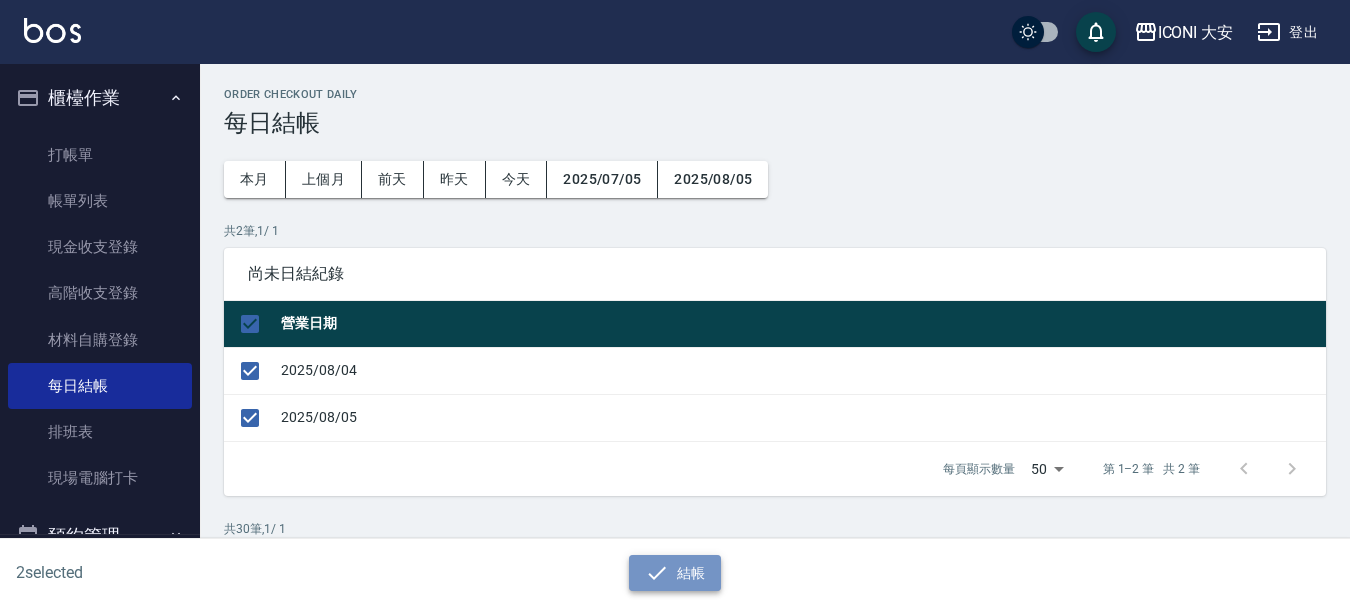 click on "結帳" at bounding box center [675, 573] 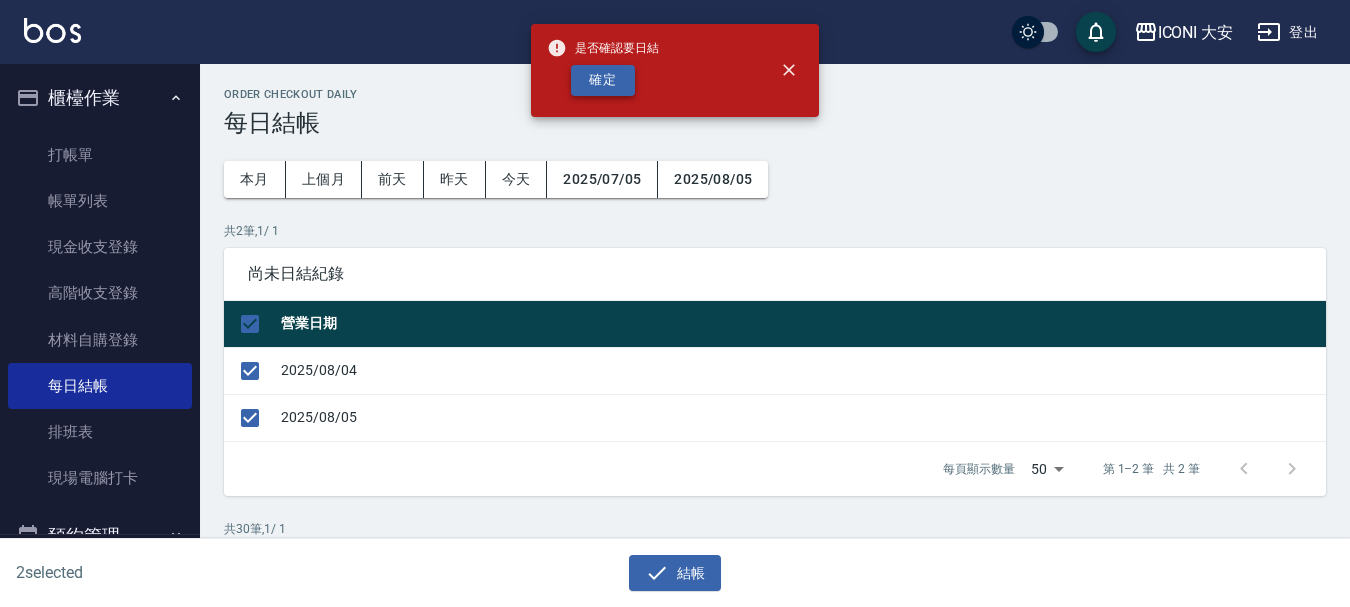 click on "確定" at bounding box center (603, 80) 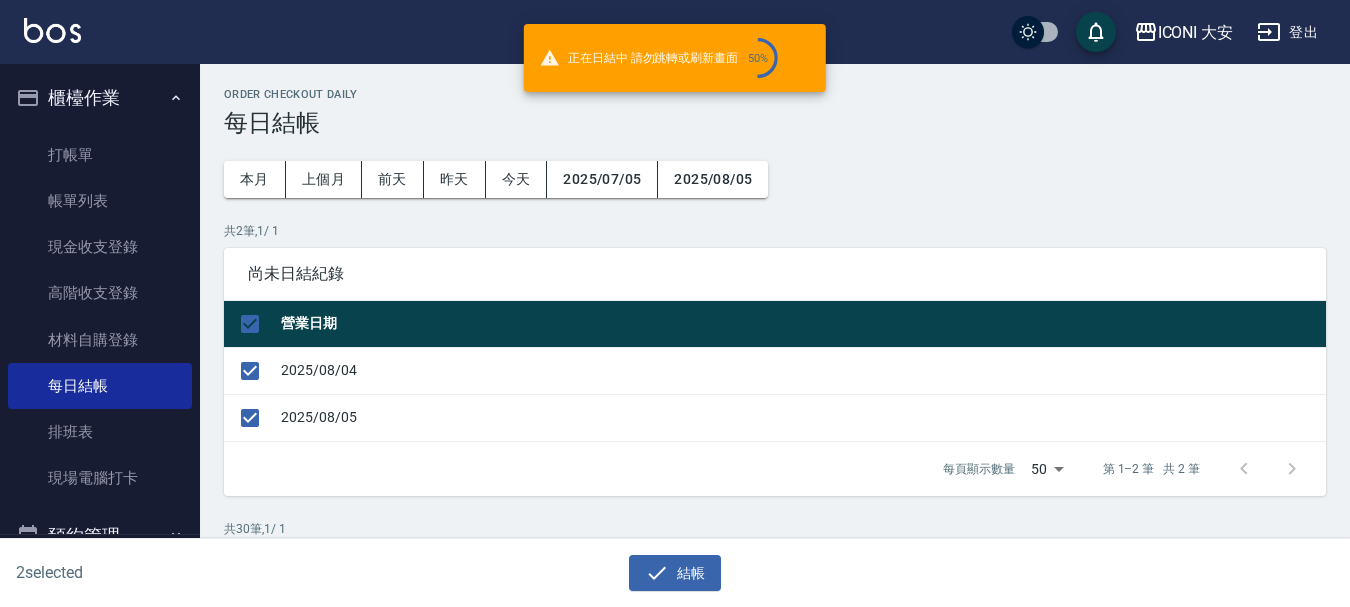 checkbox on "false" 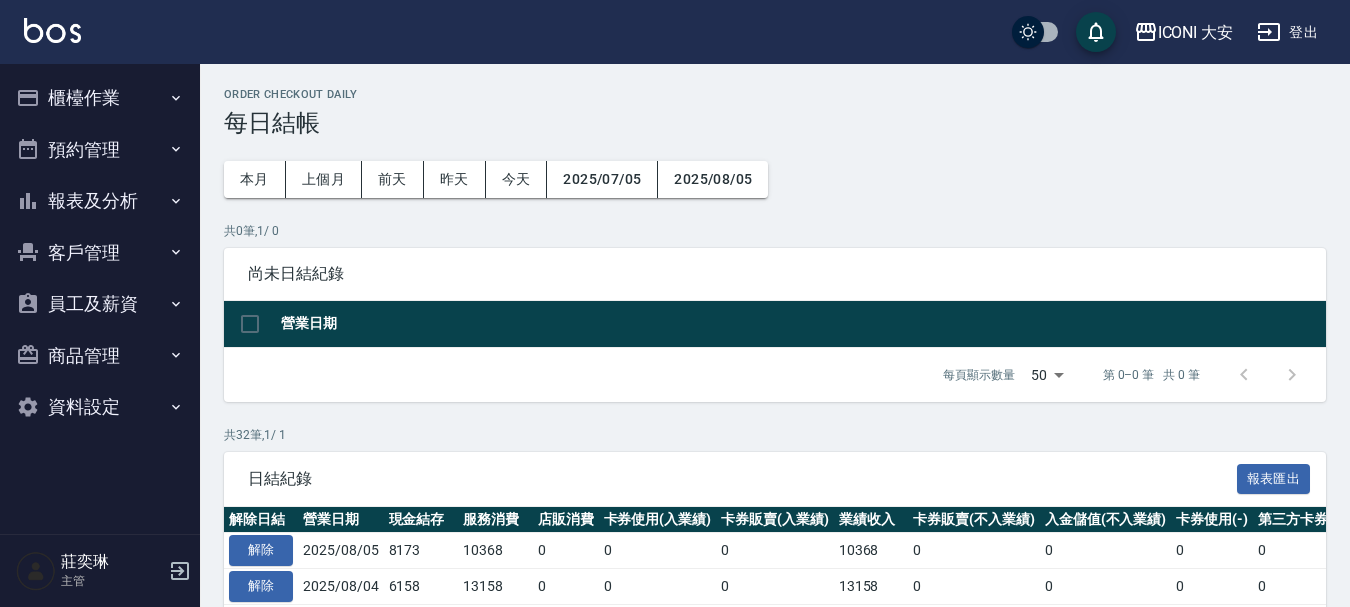 scroll, scrollTop: 0, scrollLeft: 0, axis: both 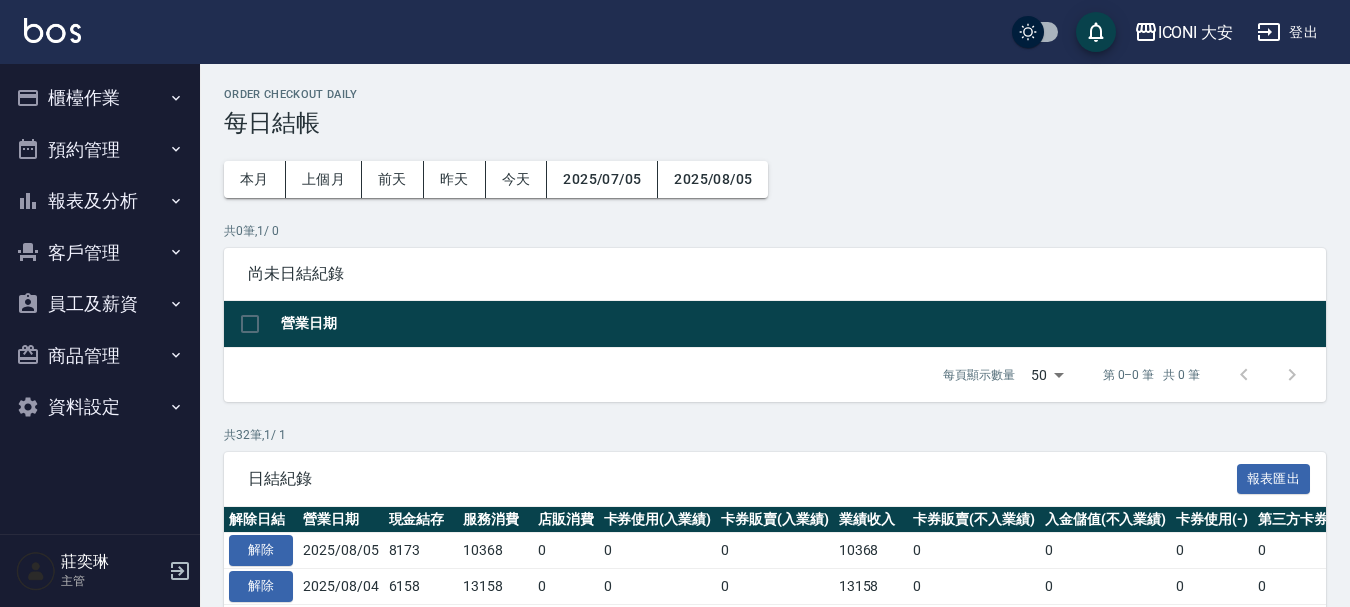click on "報表及分析" at bounding box center [100, 201] 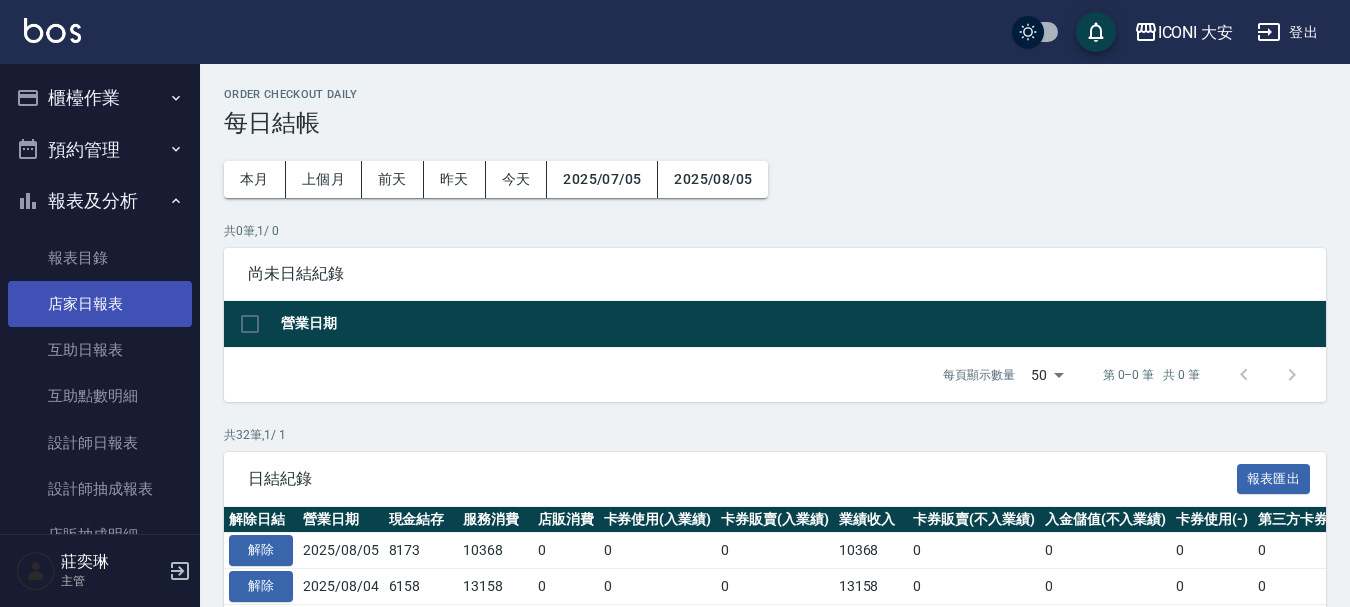 click on "店家日報表" at bounding box center [100, 304] 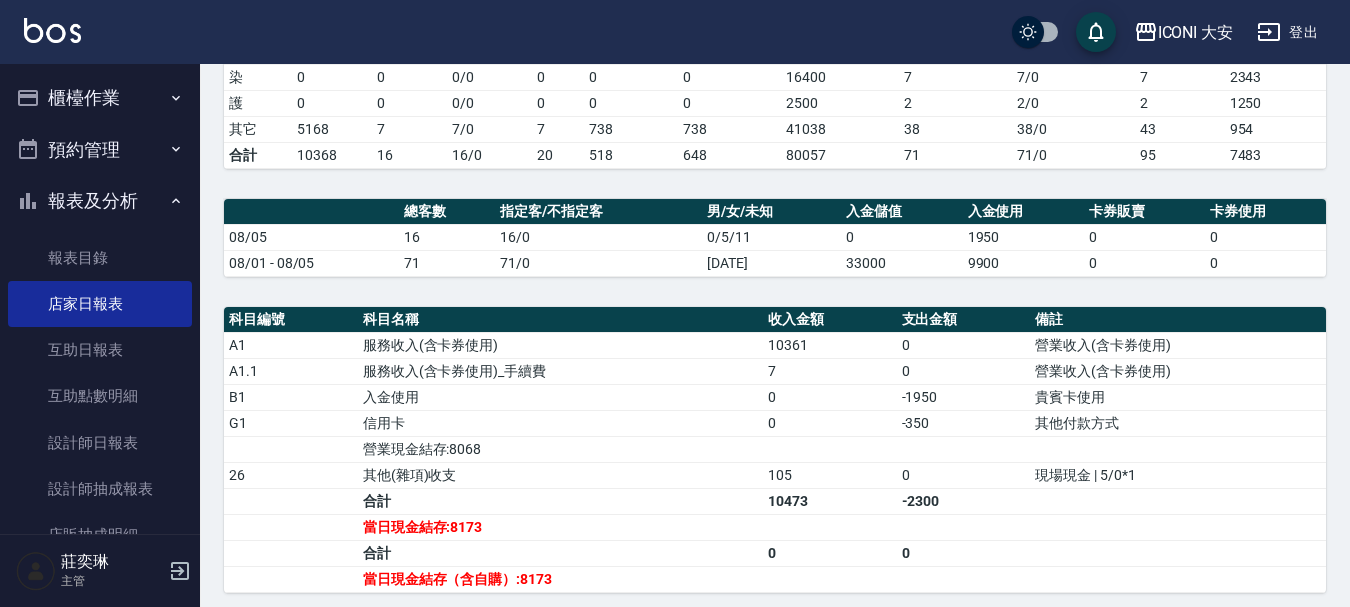 scroll, scrollTop: 100, scrollLeft: 0, axis: vertical 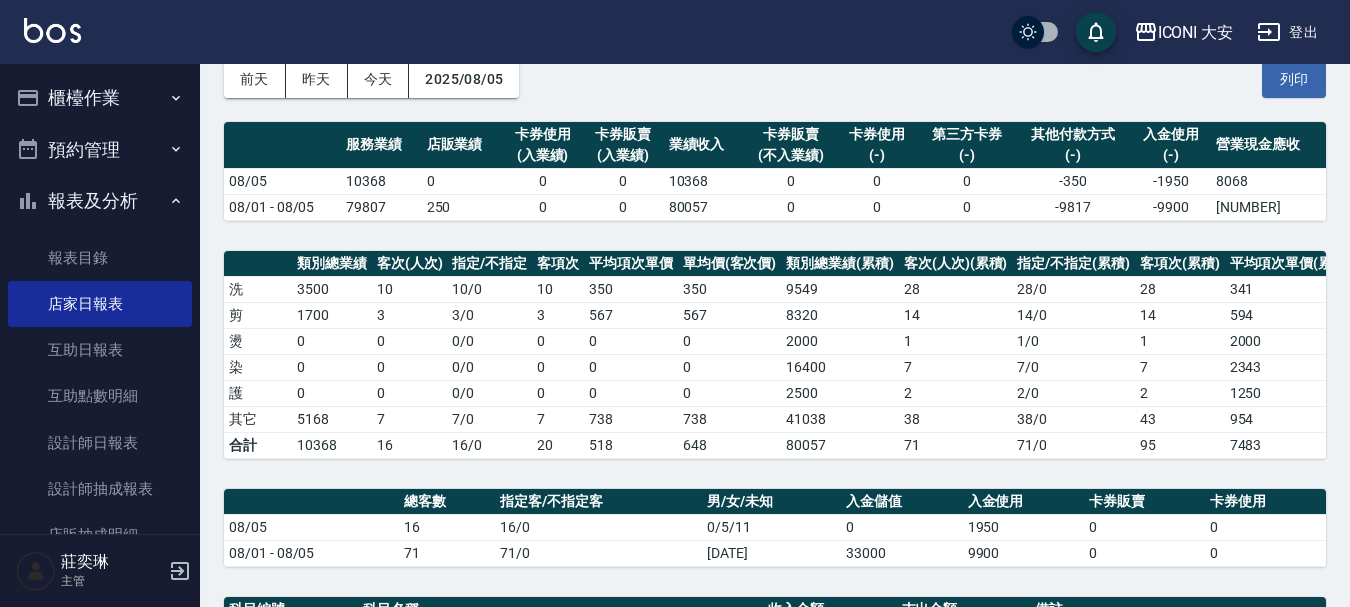 click on "櫃檯作業" at bounding box center [100, 98] 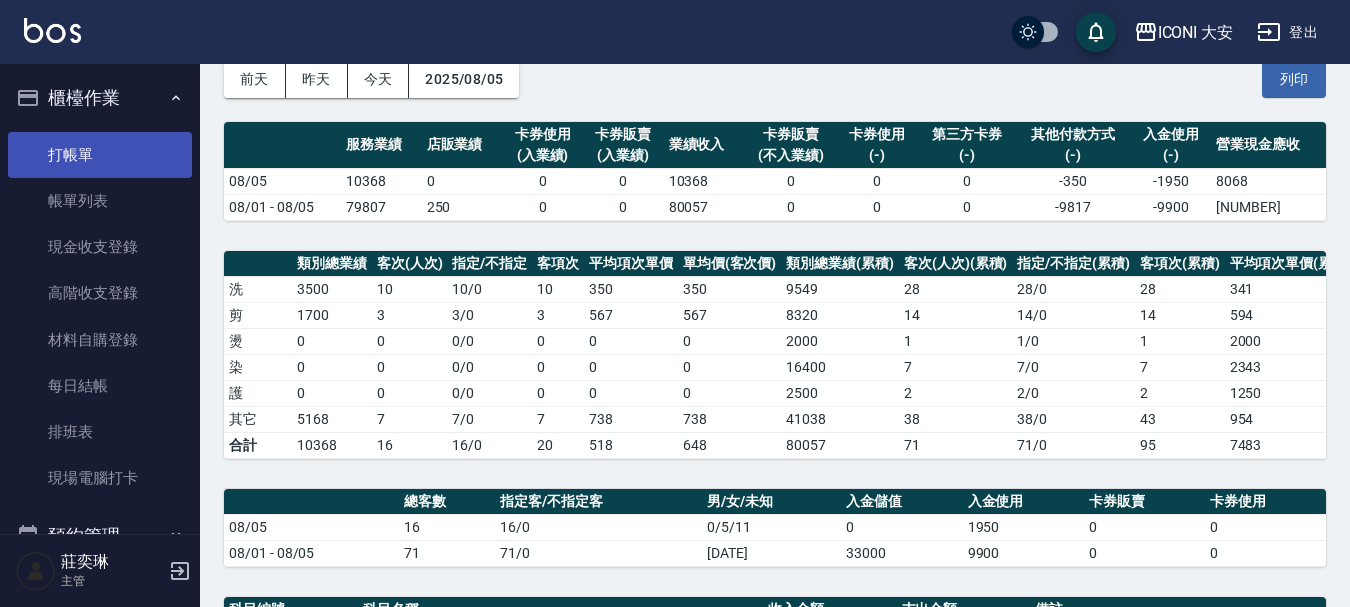 click on "打帳單" at bounding box center (100, 155) 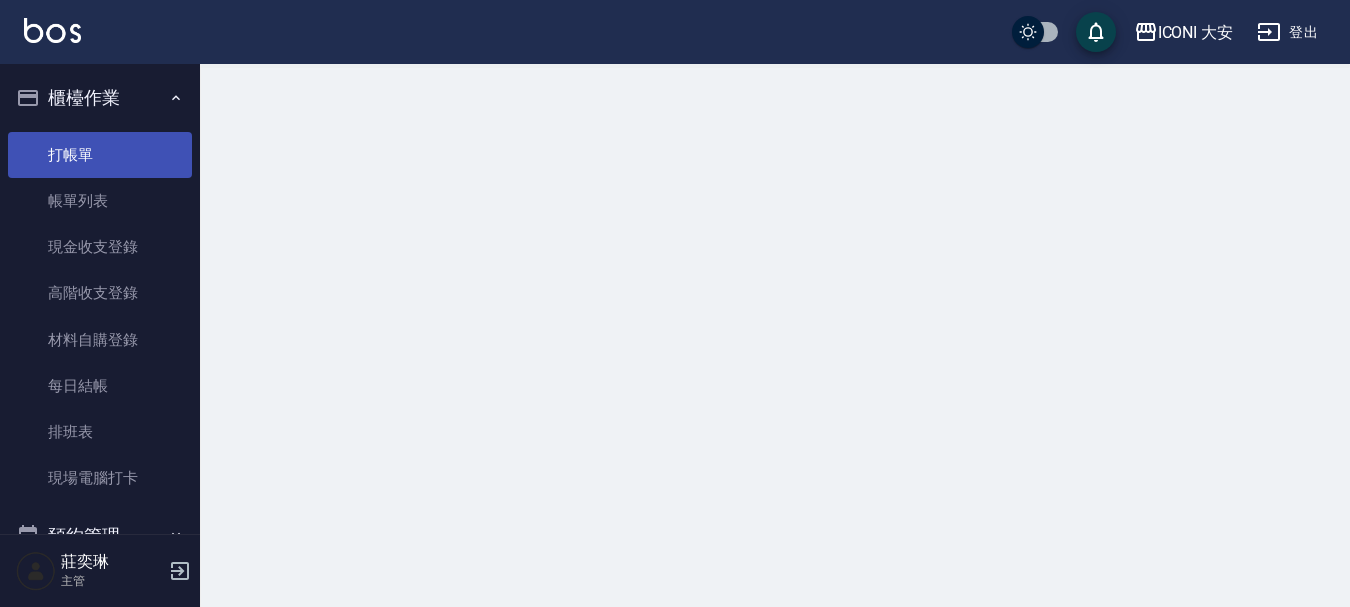 scroll, scrollTop: 0, scrollLeft: 0, axis: both 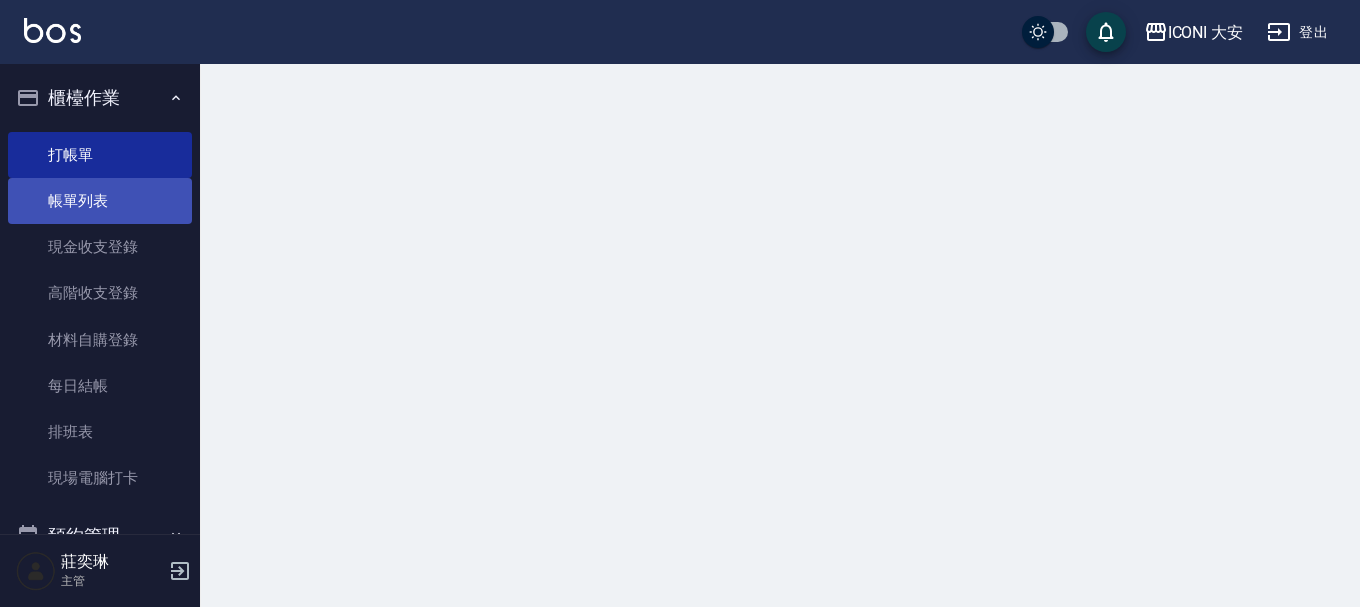 click on "帳單列表" at bounding box center (100, 201) 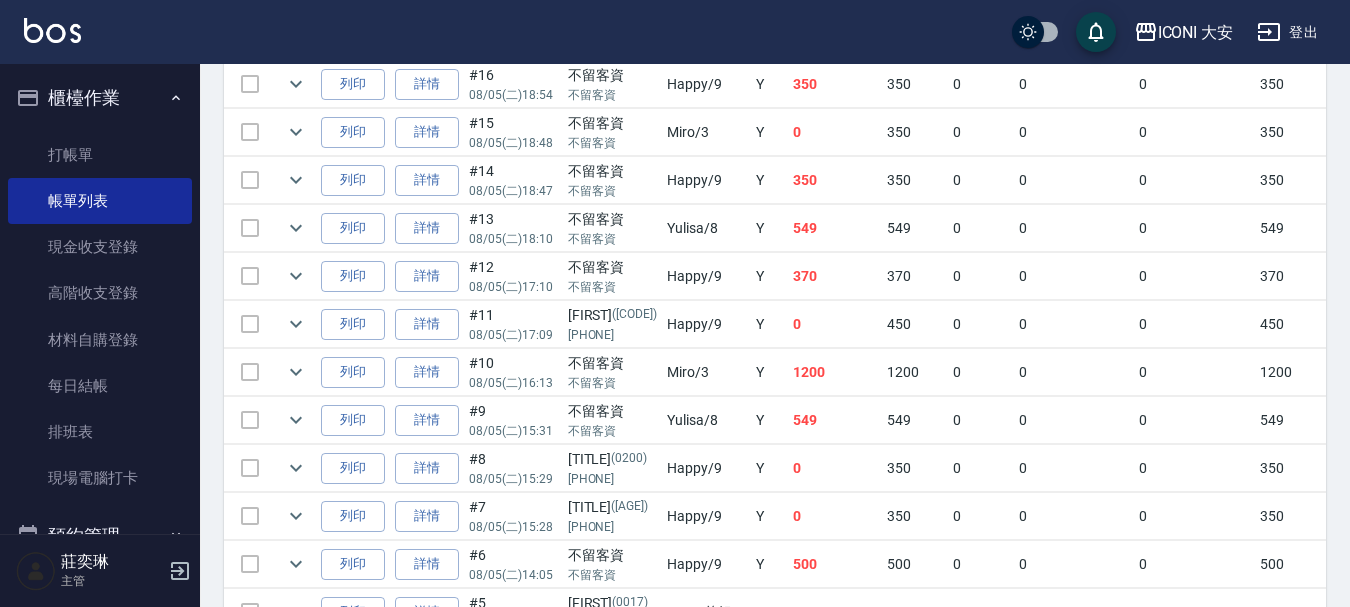 scroll, scrollTop: 919, scrollLeft: 0, axis: vertical 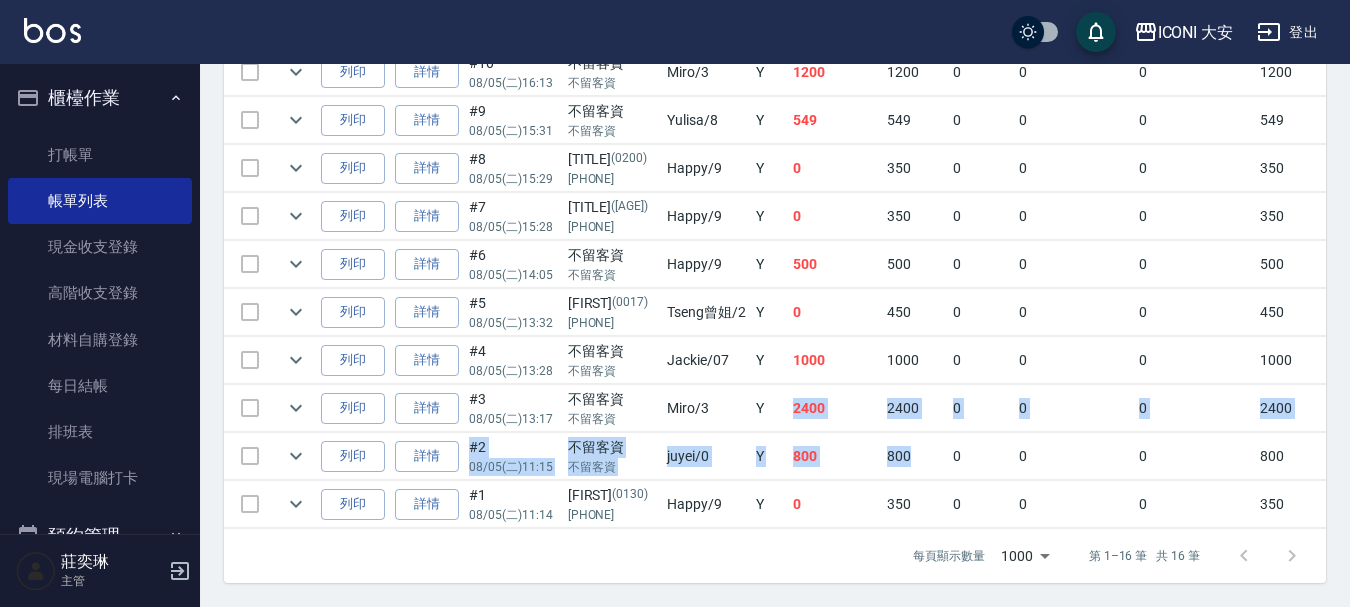 drag, startPoint x: 765, startPoint y: 388, endPoint x: 934, endPoint y: 426, distance: 173.21951 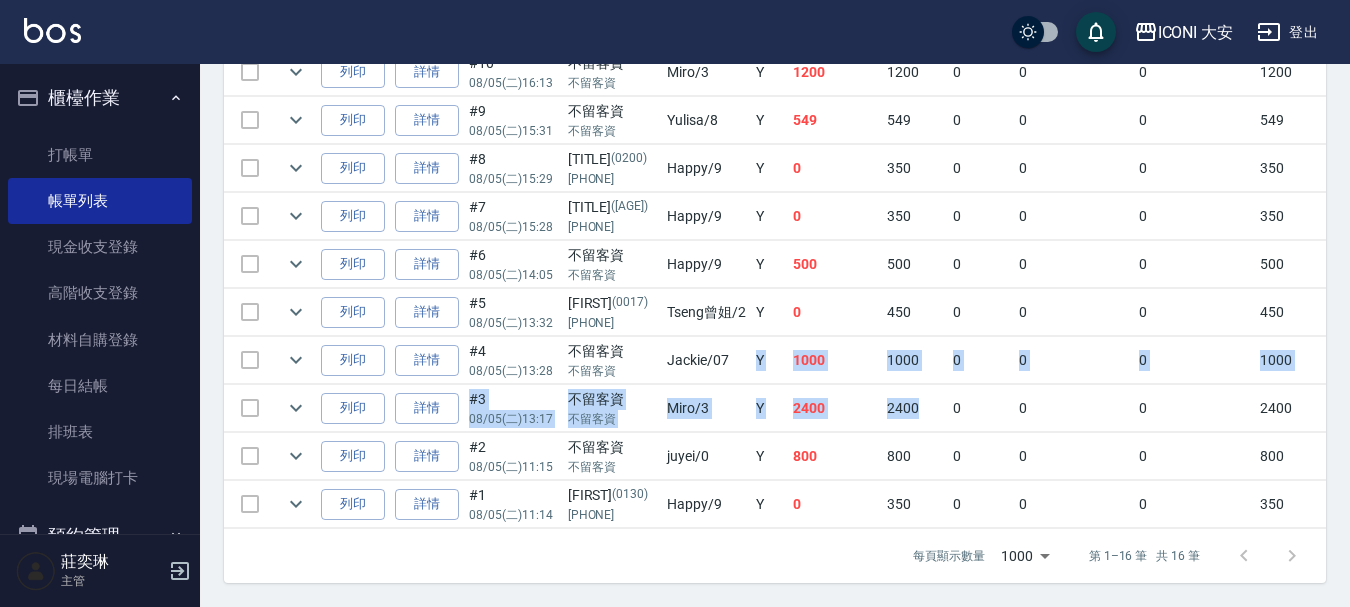 drag, startPoint x: 735, startPoint y: 367, endPoint x: 922, endPoint y: 415, distance: 193.06216 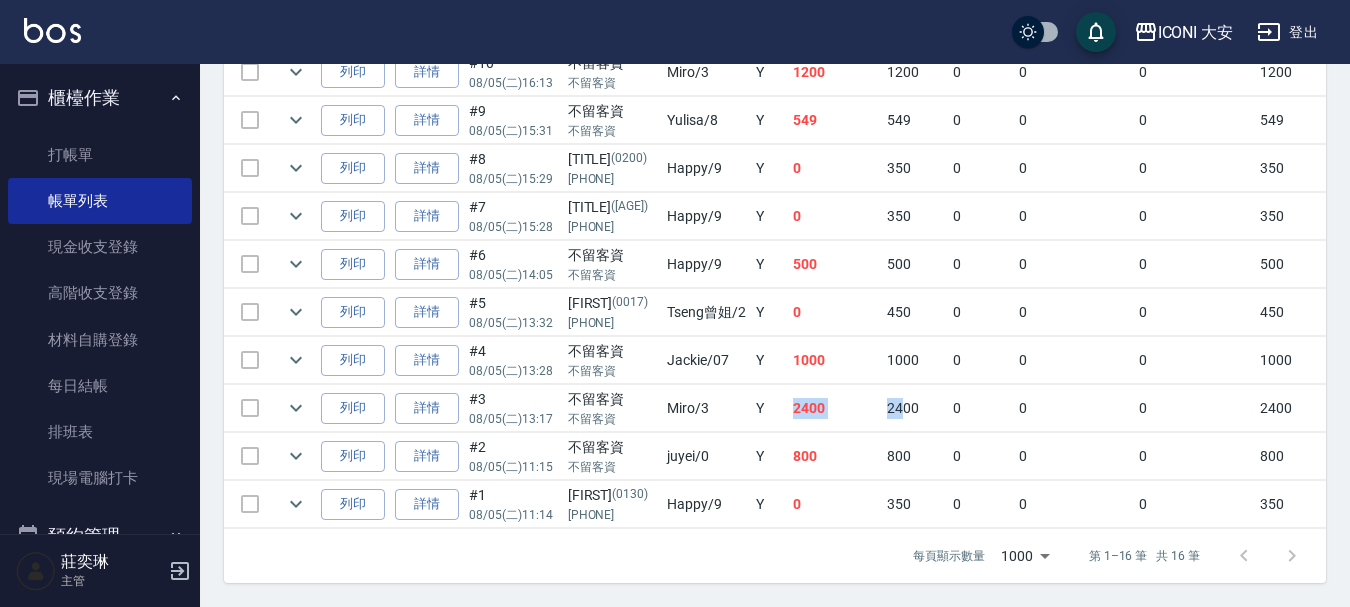 drag, startPoint x: 793, startPoint y: 374, endPoint x: 907, endPoint y: 403, distance: 117.630775 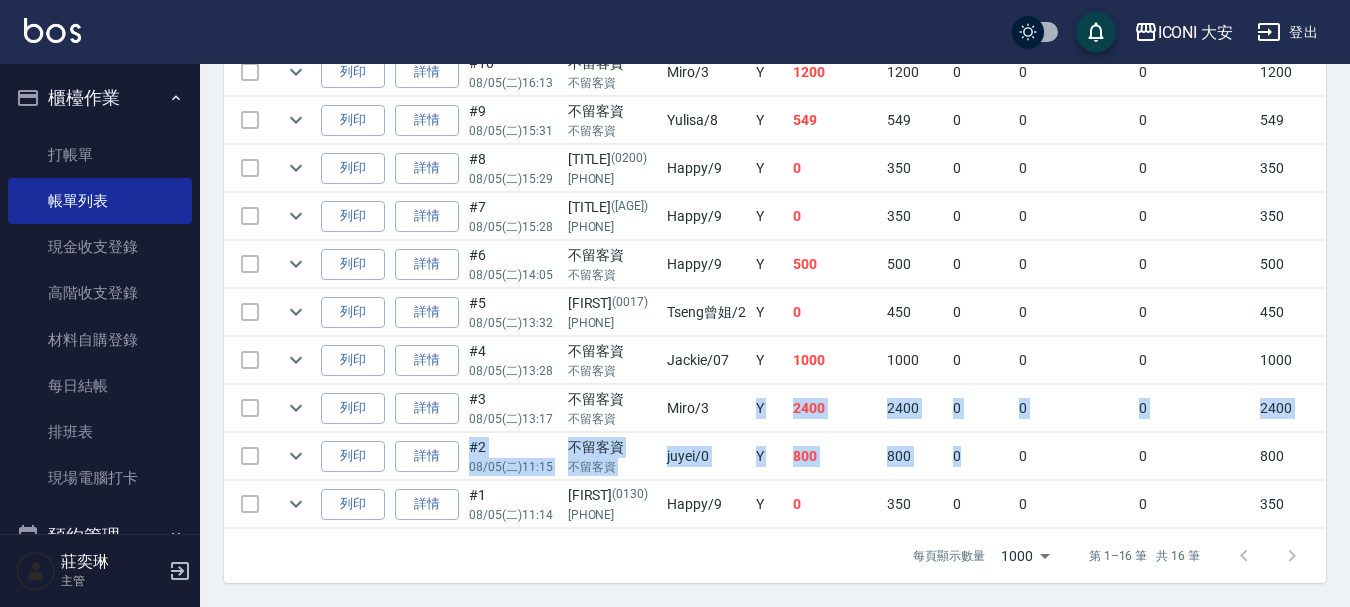 drag, startPoint x: 762, startPoint y: 388, endPoint x: 995, endPoint y: 424, distance: 235.76471 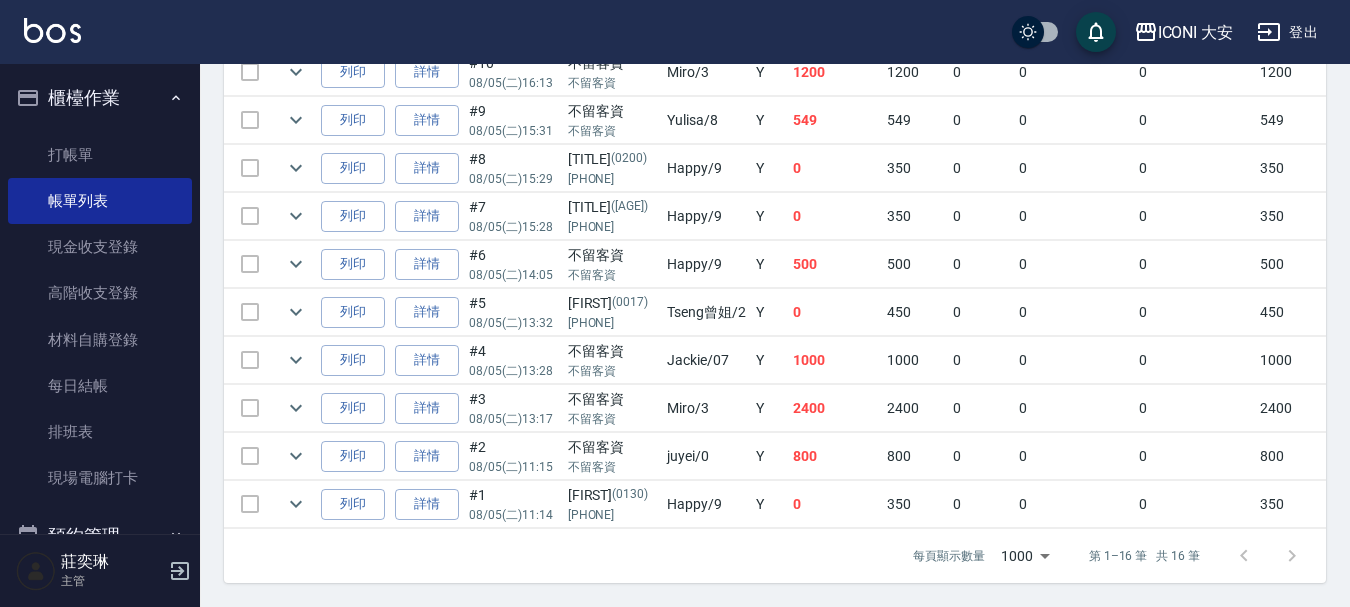 click on "Miro /3" at bounding box center [706, 408] 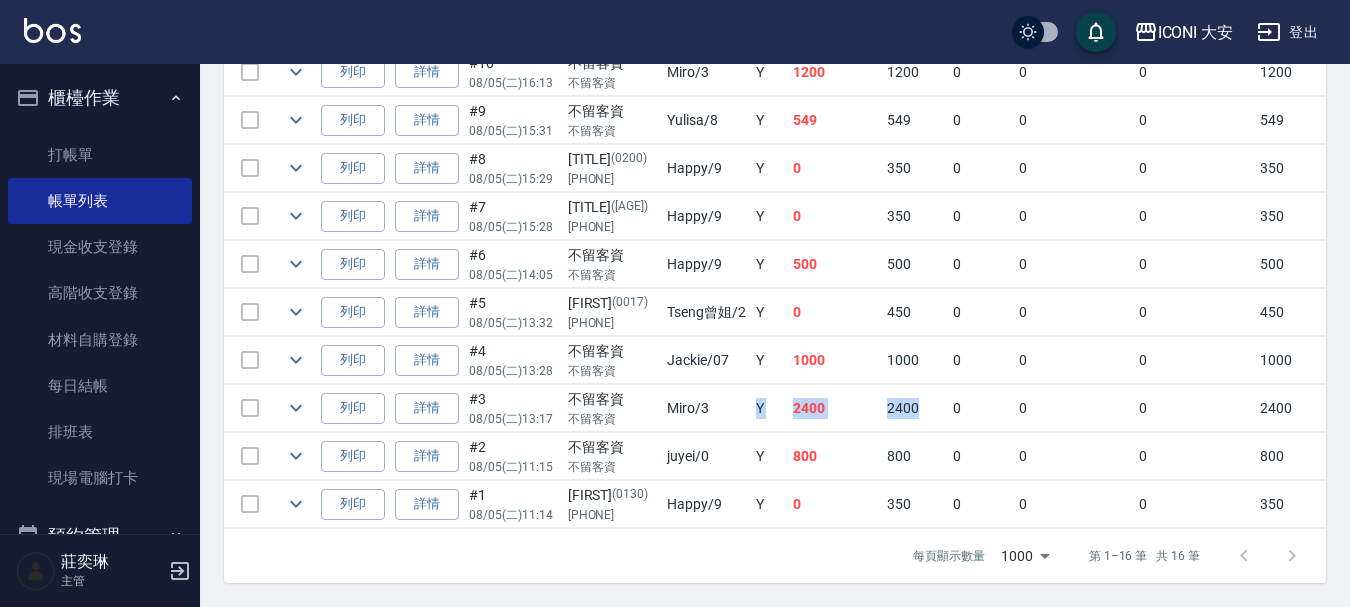 drag, startPoint x: 856, startPoint y: 396, endPoint x: 922, endPoint y: 409, distance: 67.26812 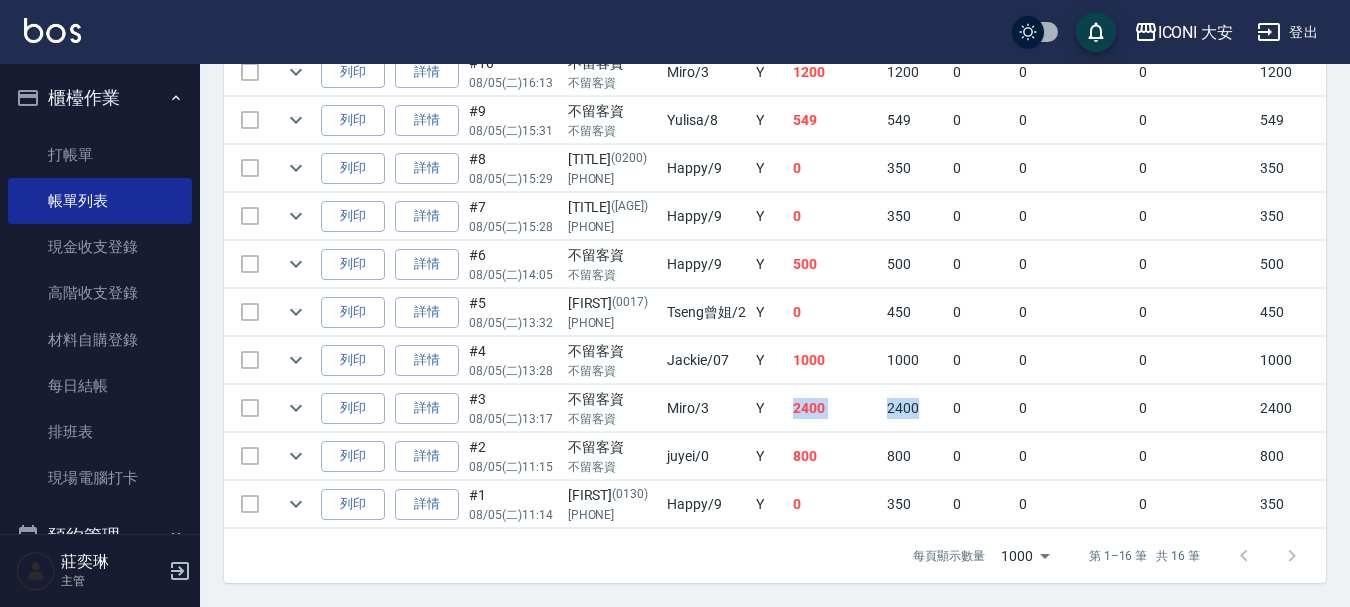 drag, startPoint x: 776, startPoint y: 395, endPoint x: 935, endPoint y: 396, distance: 159.00314 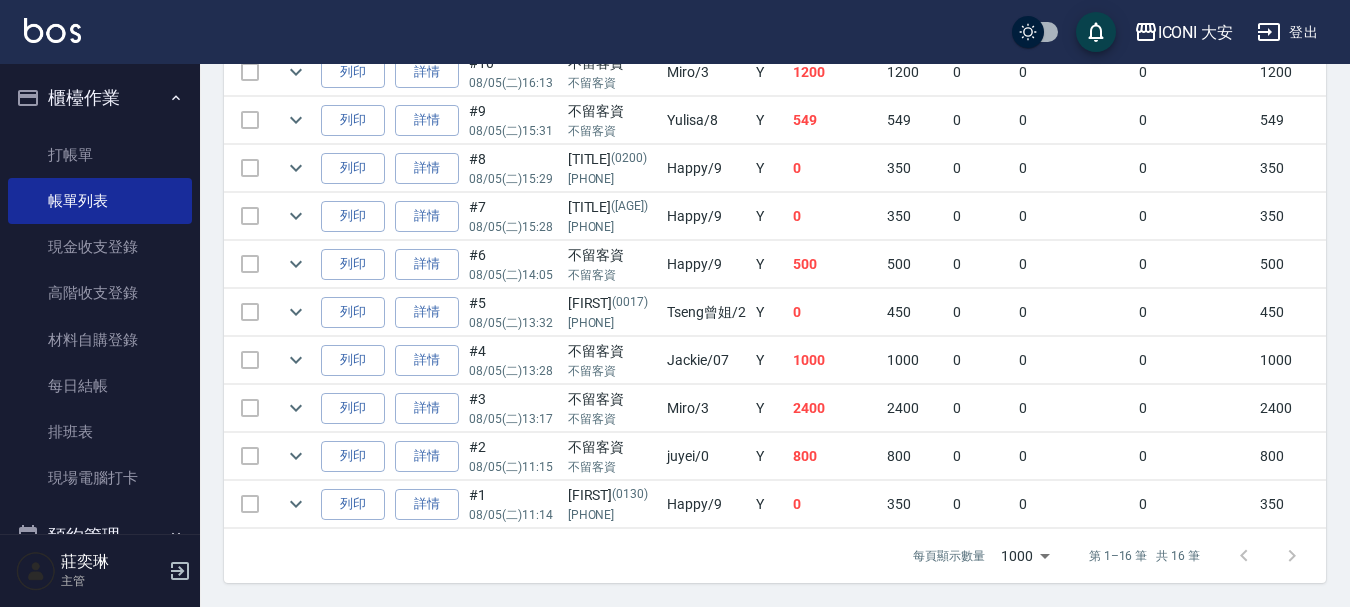 click on "2400" at bounding box center (915, 408) 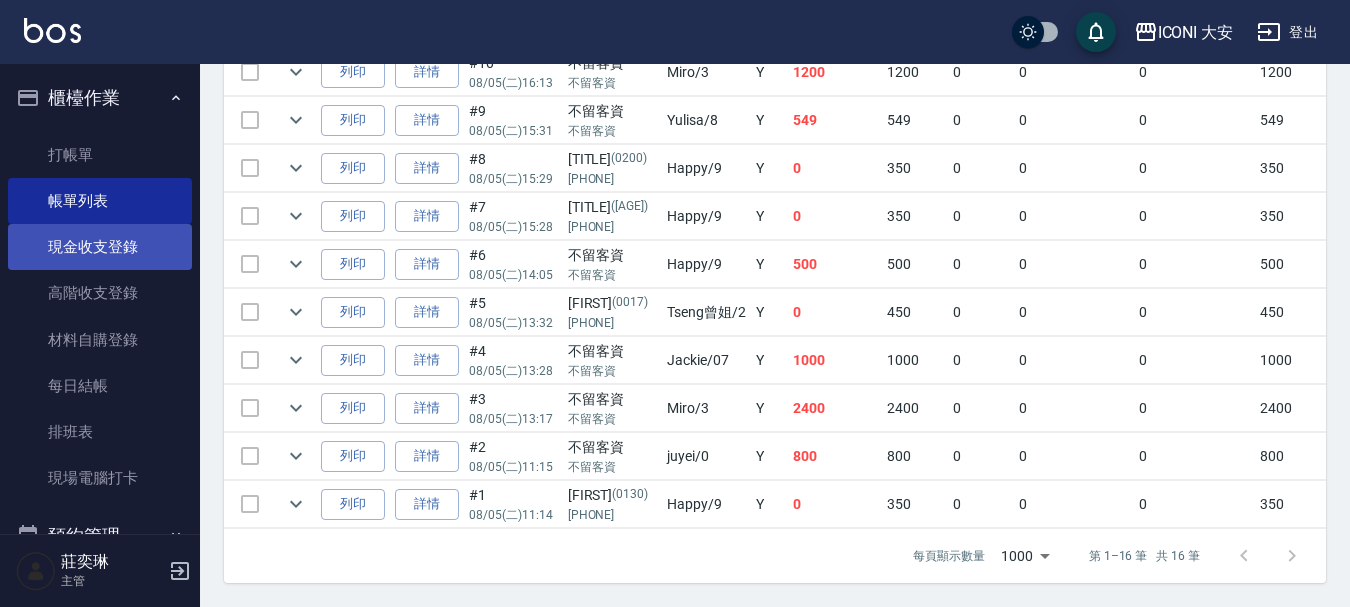 scroll, scrollTop: 100, scrollLeft: 0, axis: vertical 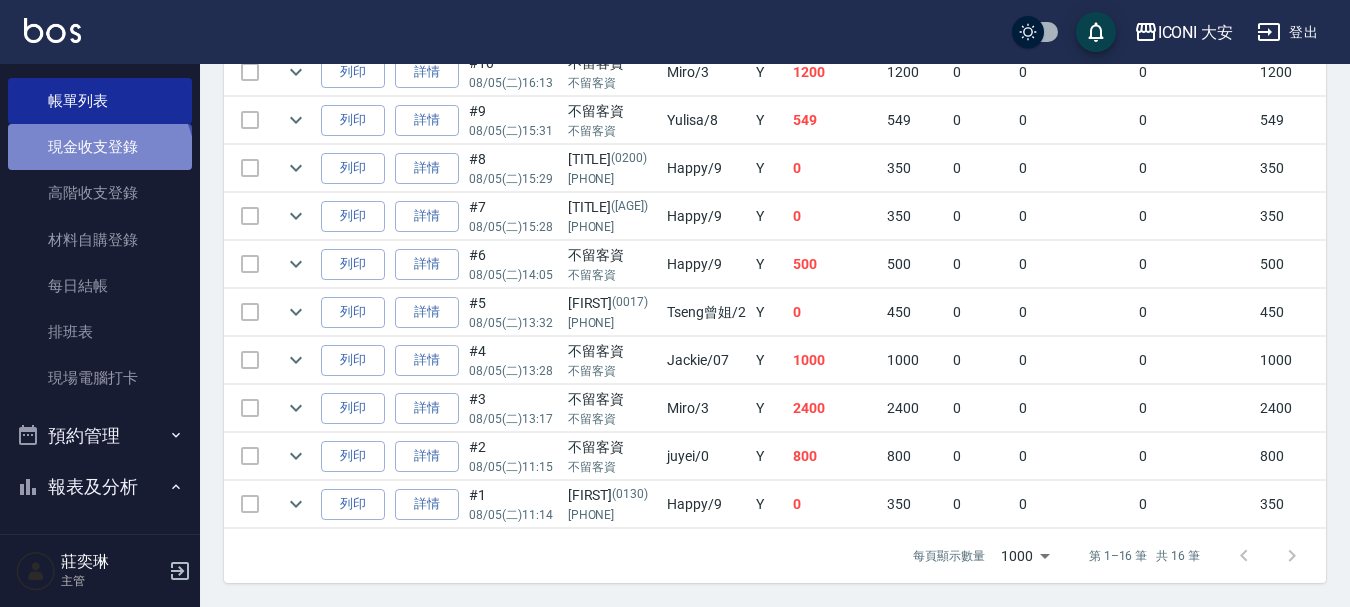 click on "現金收支登錄" at bounding box center [100, 147] 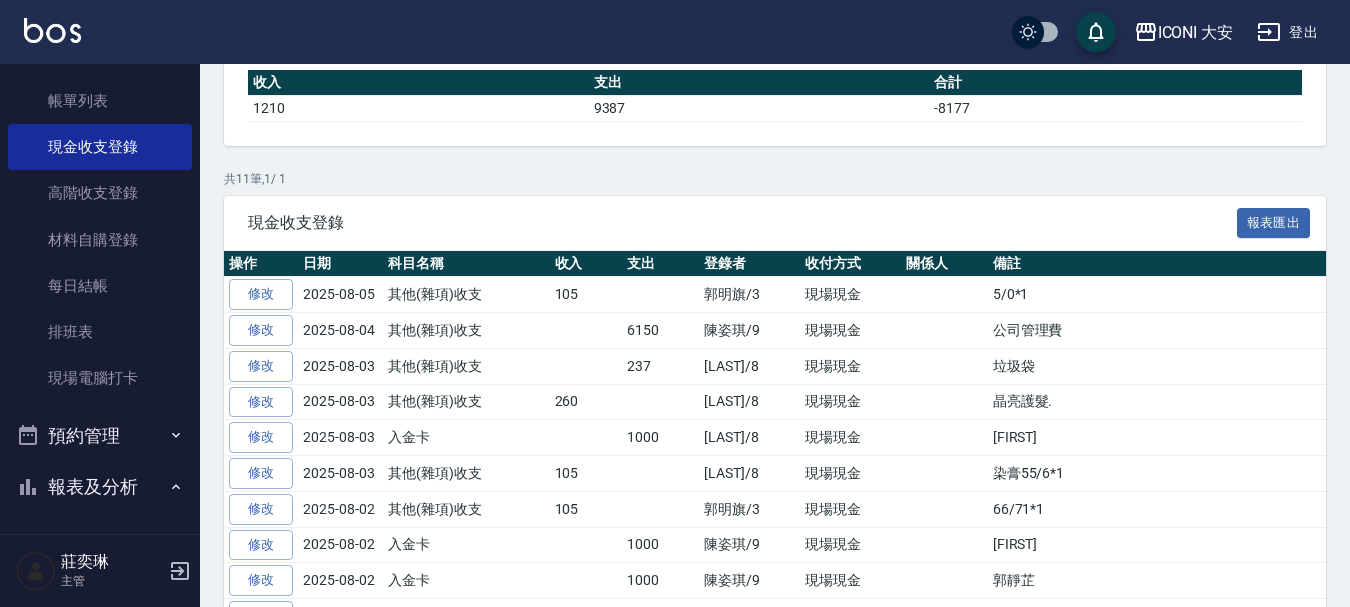 scroll, scrollTop: 400, scrollLeft: 0, axis: vertical 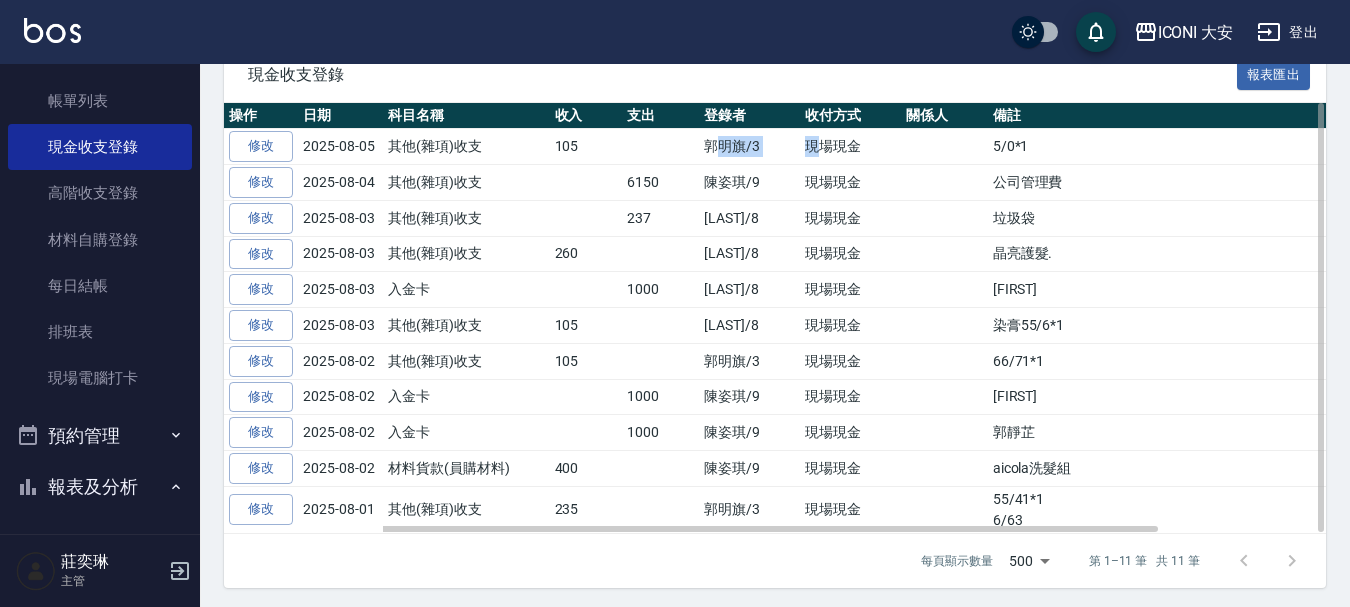 drag, startPoint x: 719, startPoint y: 152, endPoint x: 844, endPoint y: 164, distance: 125.57468 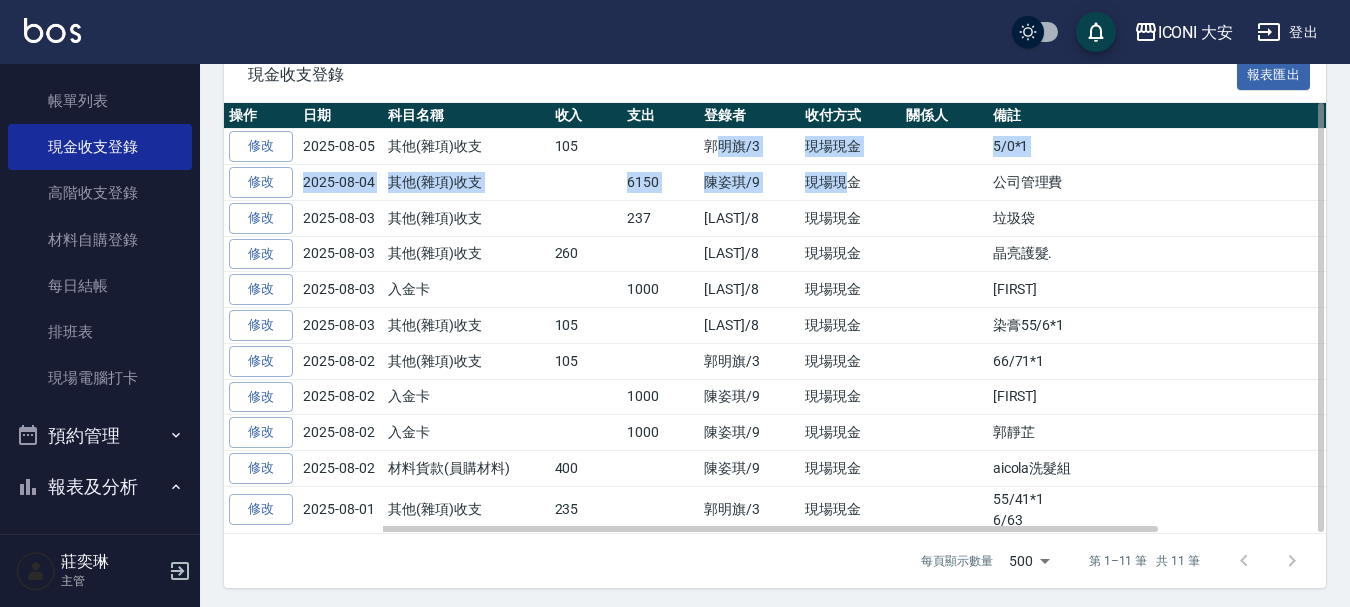 click on "現場現金" at bounding box center (850, 183) 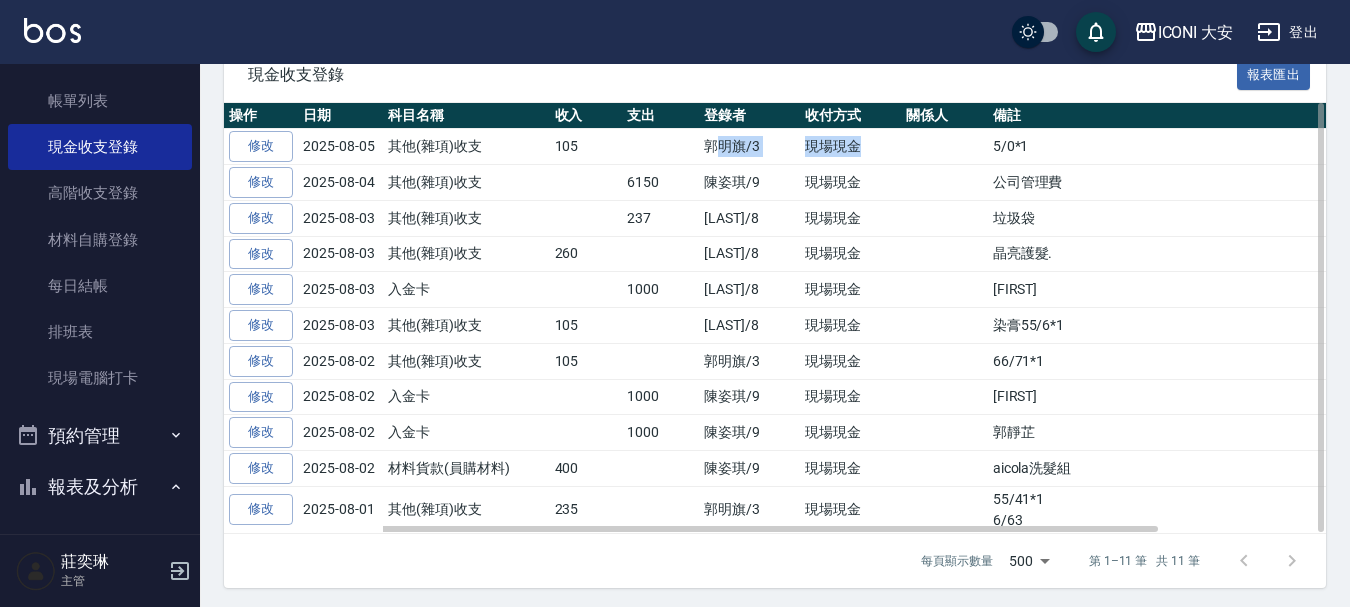 drag, startPoint x: 711, startPoint y: 141, endPoint x: 872, endPoint y: 155, distance: 161.60754 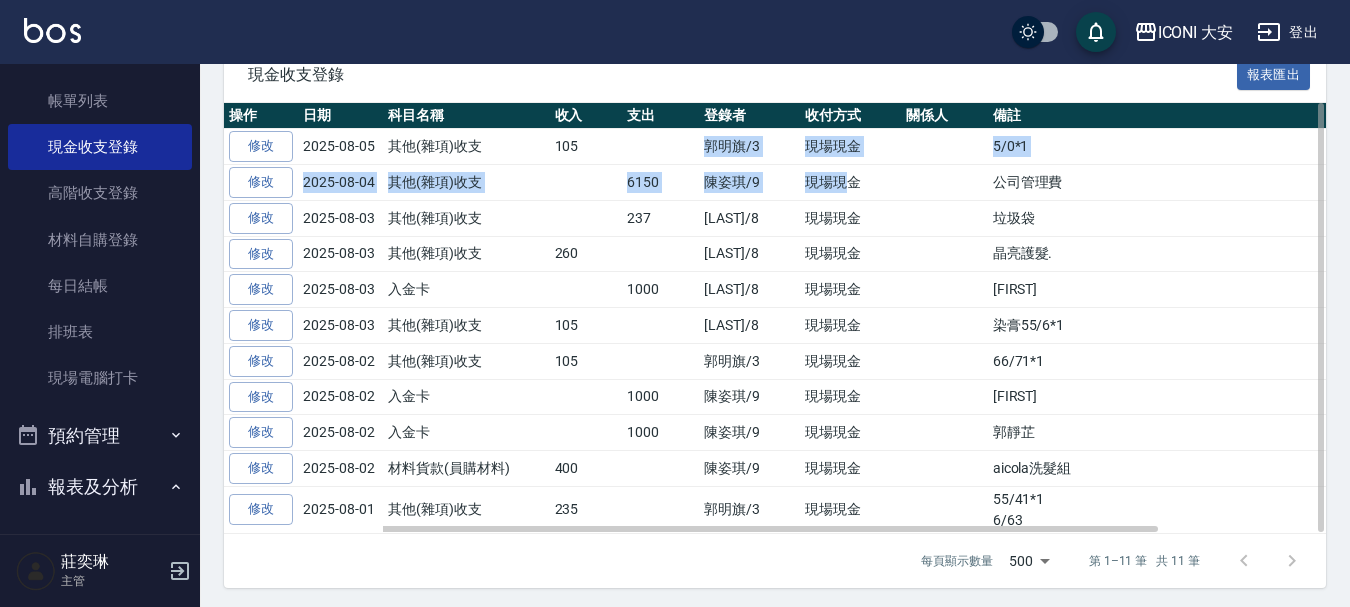 drag, startPoint x: 592, startPoint y: 152, endPoint x: 852, endPoint y: 191, distance: 262.90872 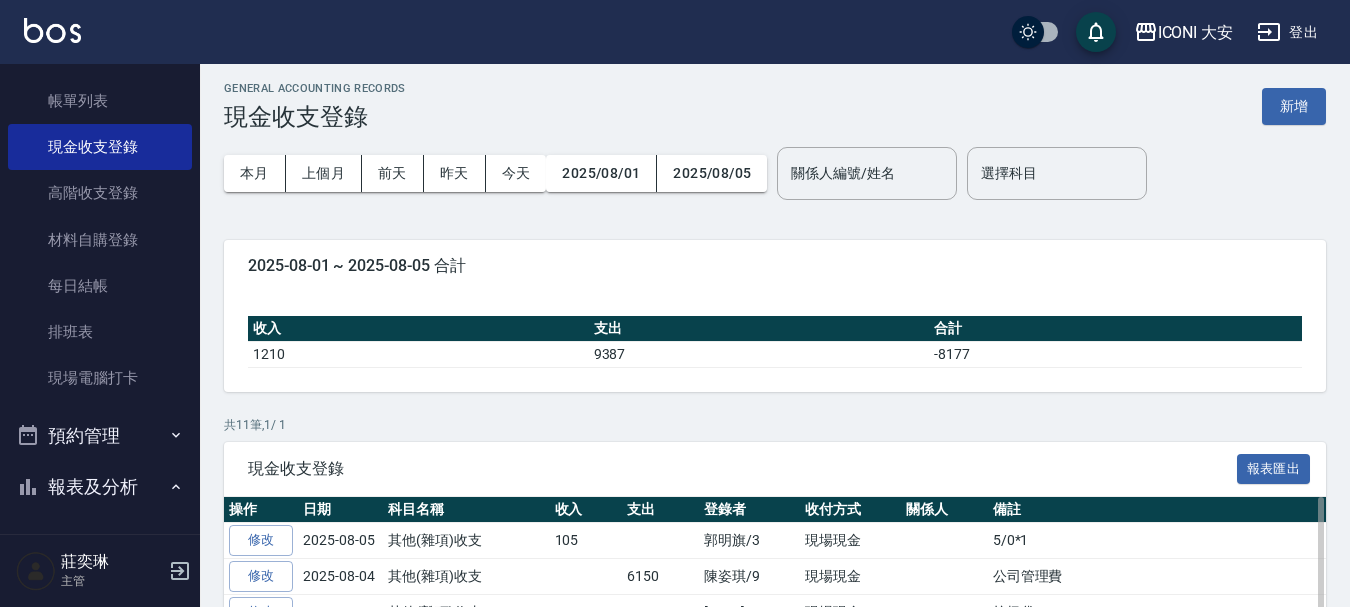 scroll, scrollTop: 0, scrollLeft: 0, axis: both 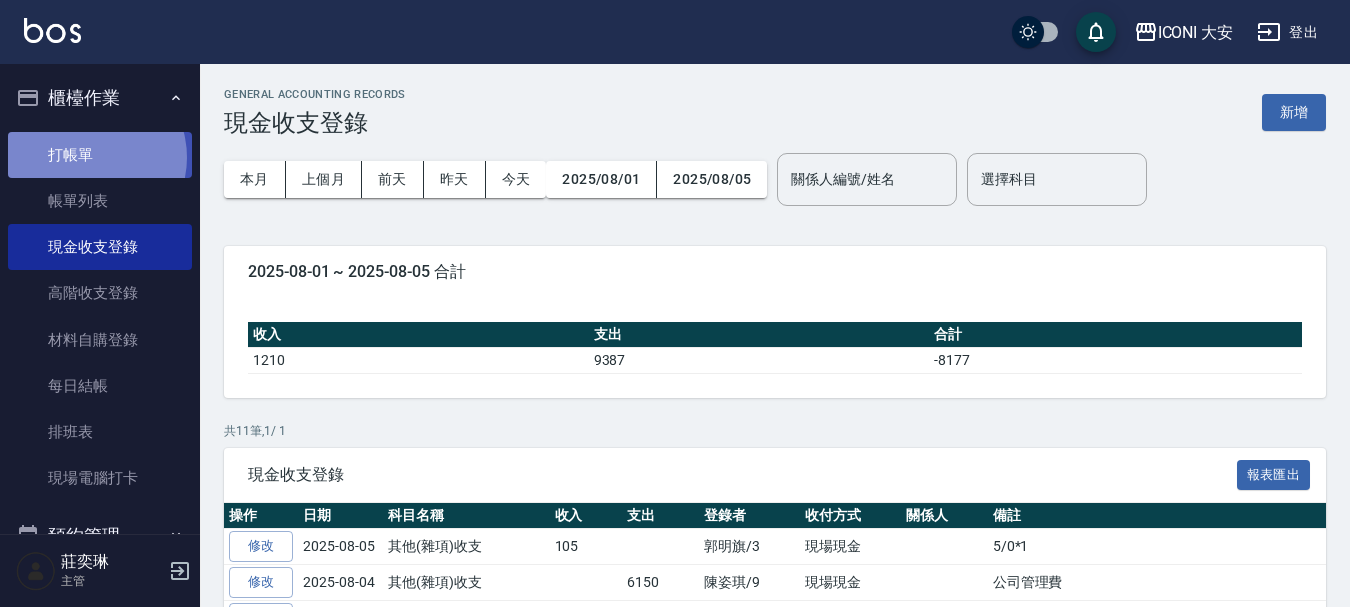 click on "打帳單" at bounding box center [100, 155] 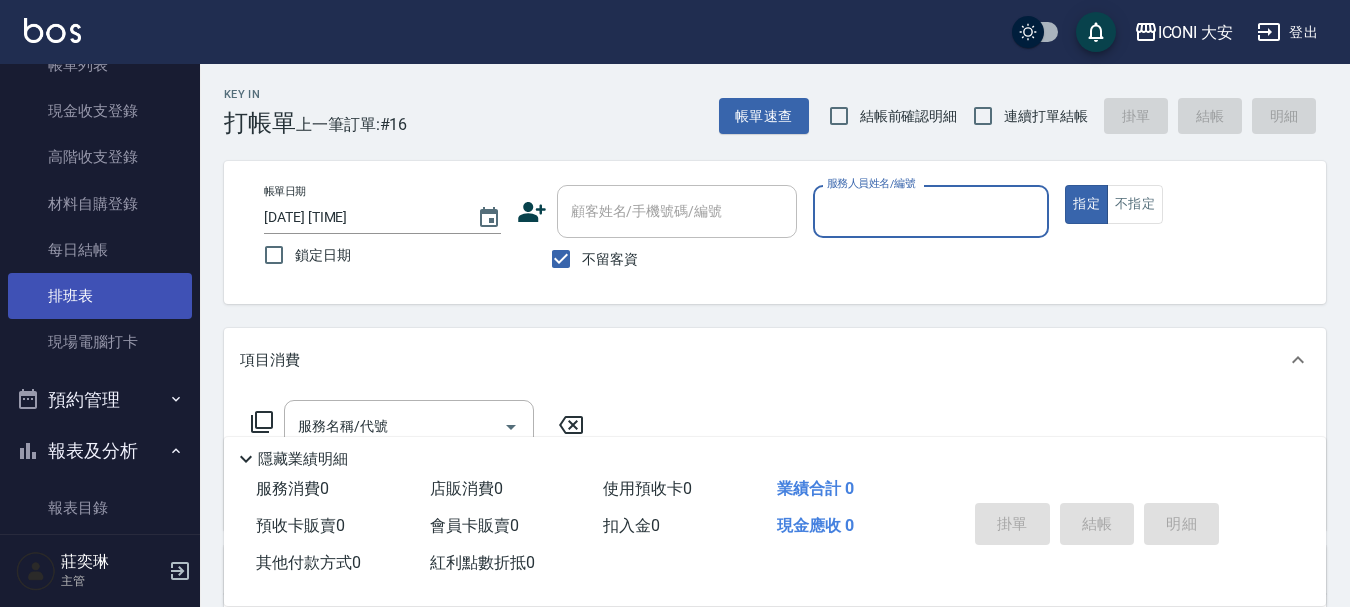 scroll, scrollTop: 300, scrollLeft: 0, axis: vertical 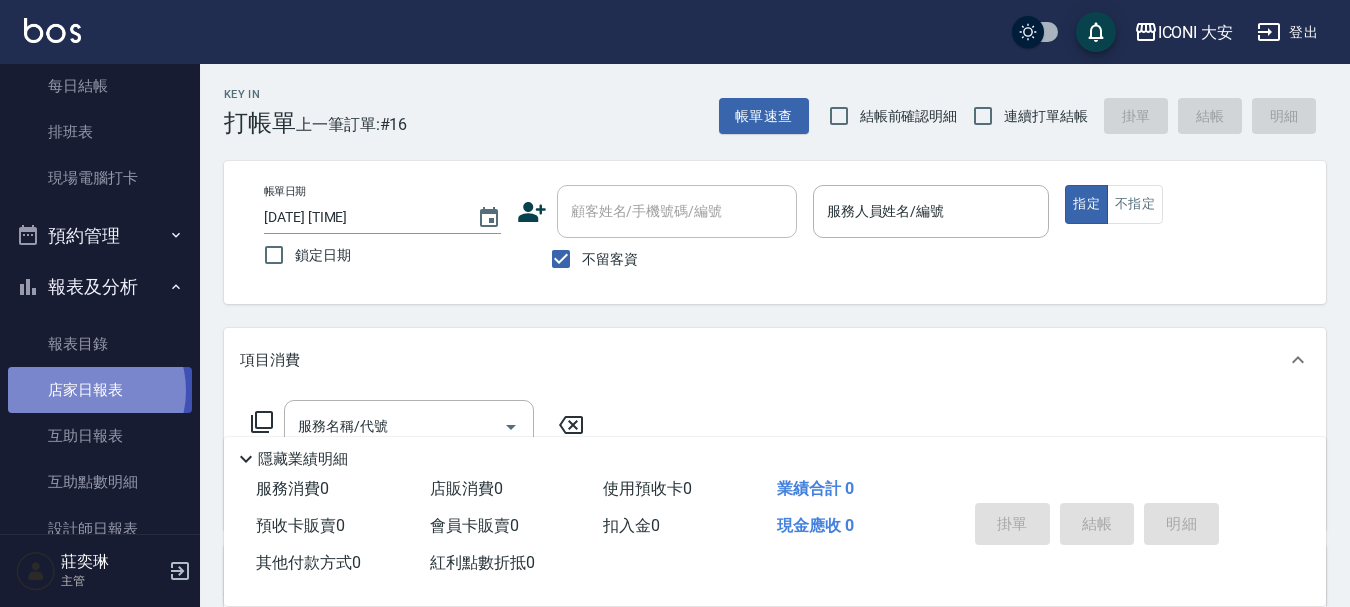 click on "店家日報表" at bounding box center [100, 390] 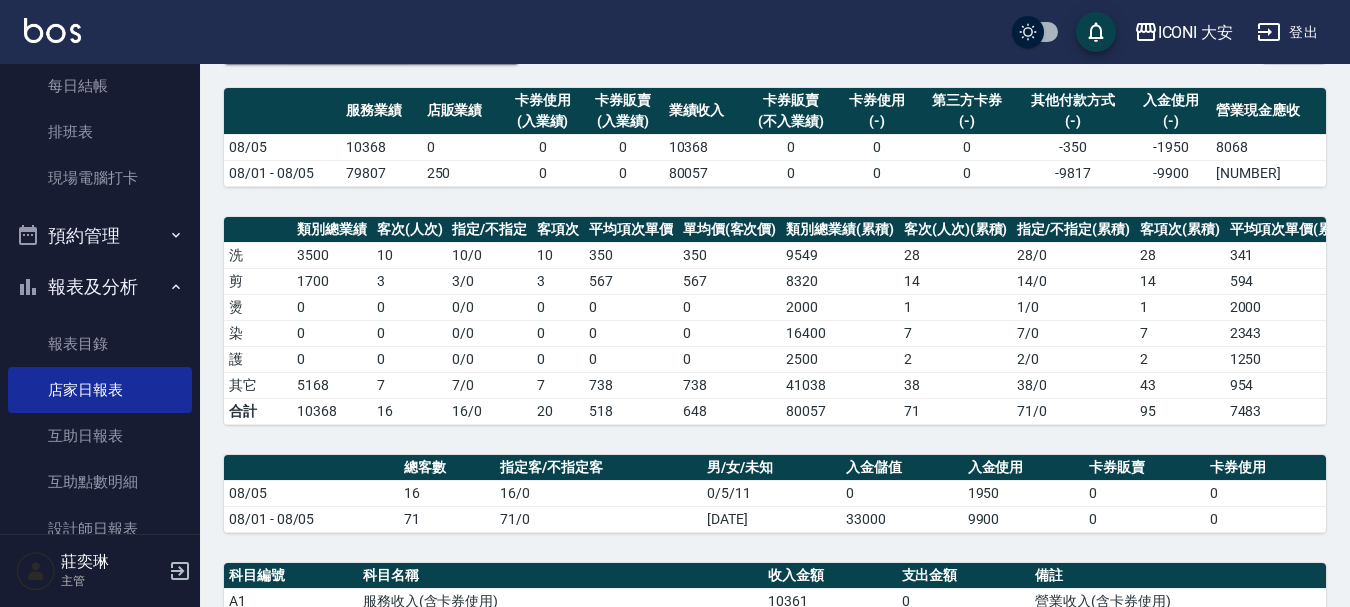 scroll, scrollTop: 400, scrollLeft: 0, axis: vertical 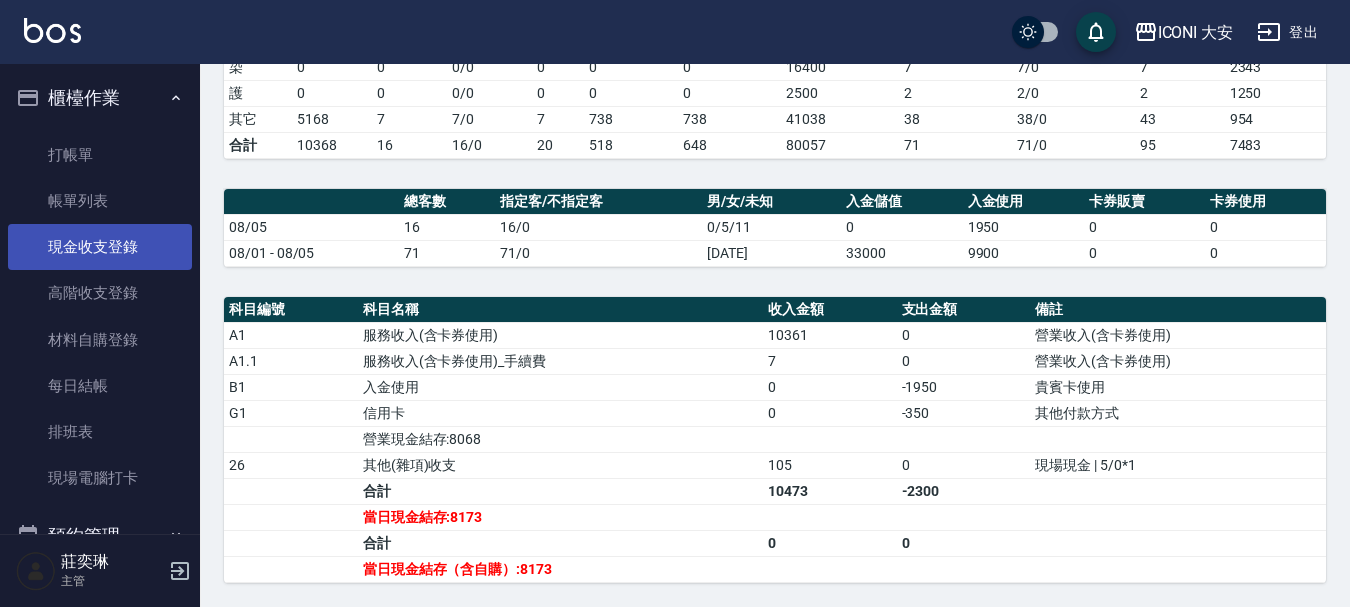 click on "現金收支登錄" at bounding box center (100, 247) 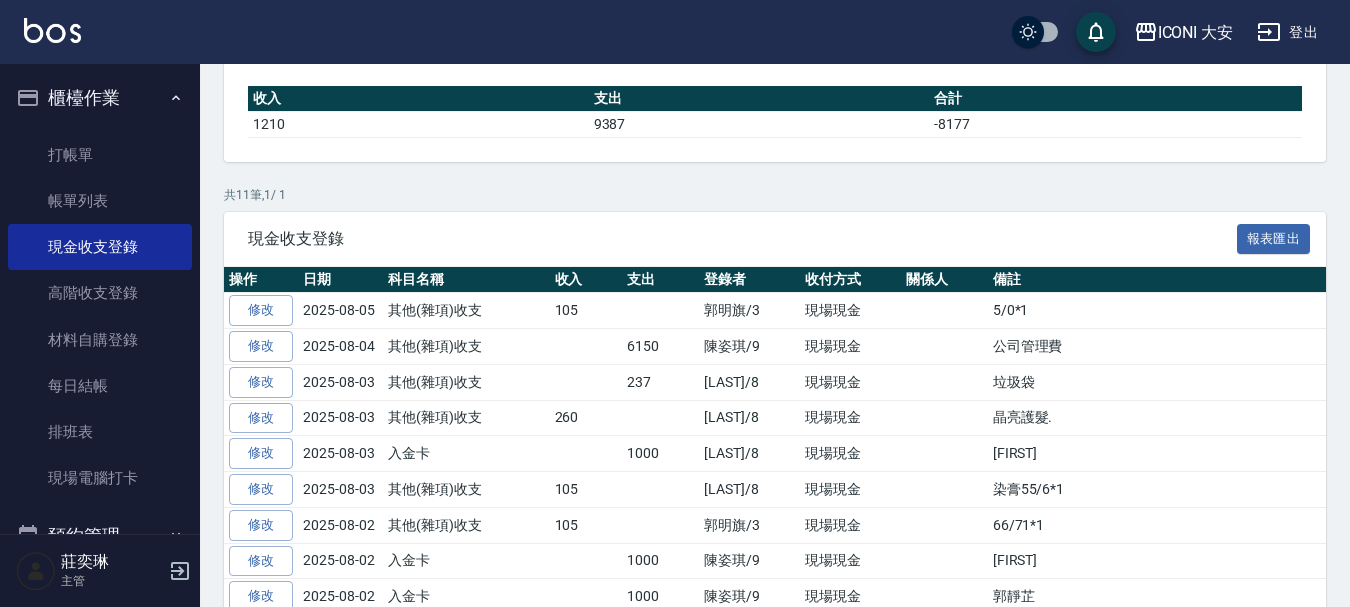 scroll, scrollTop: 300, scrollLeft: 0, axis: vertical 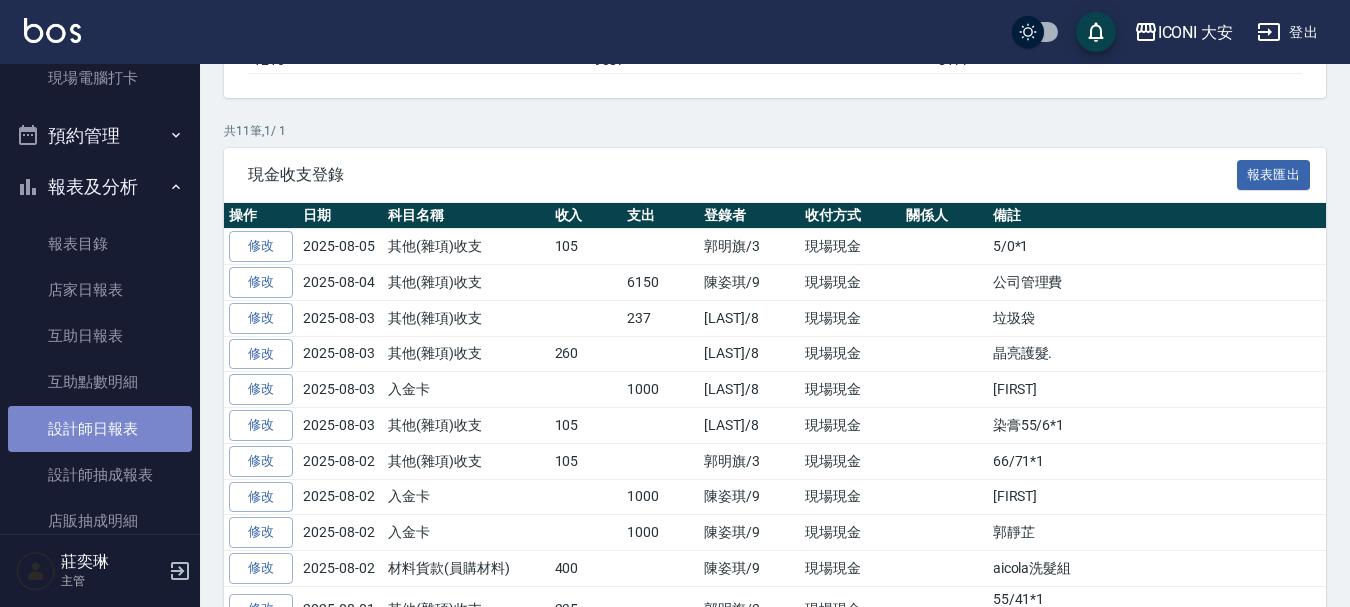 click on "設計師日報表" at bounding box center [100, 429] 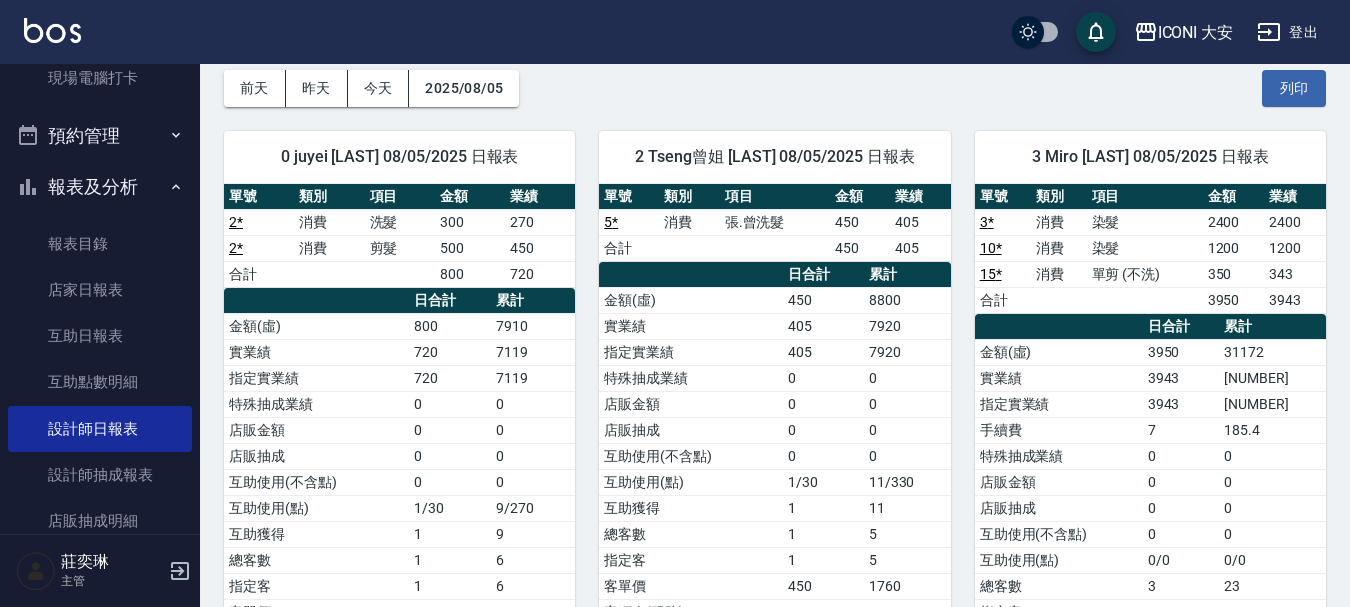 scroll, scrollTop: 0, scrollLeft: 0, axis: both 